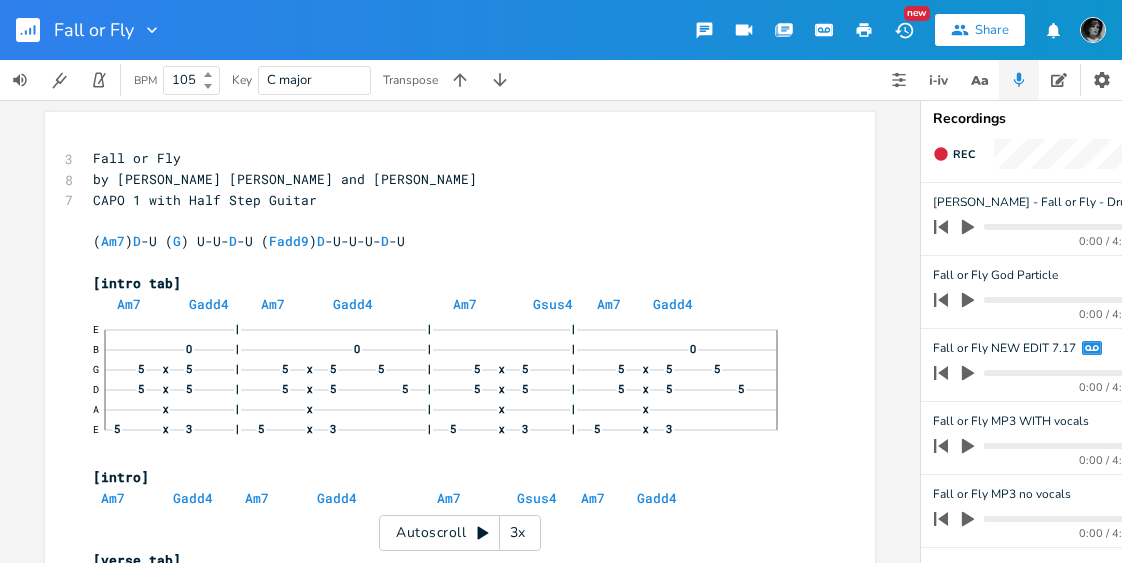 scroll, scrollTop: 0, scrollLeft: 0, axis: both 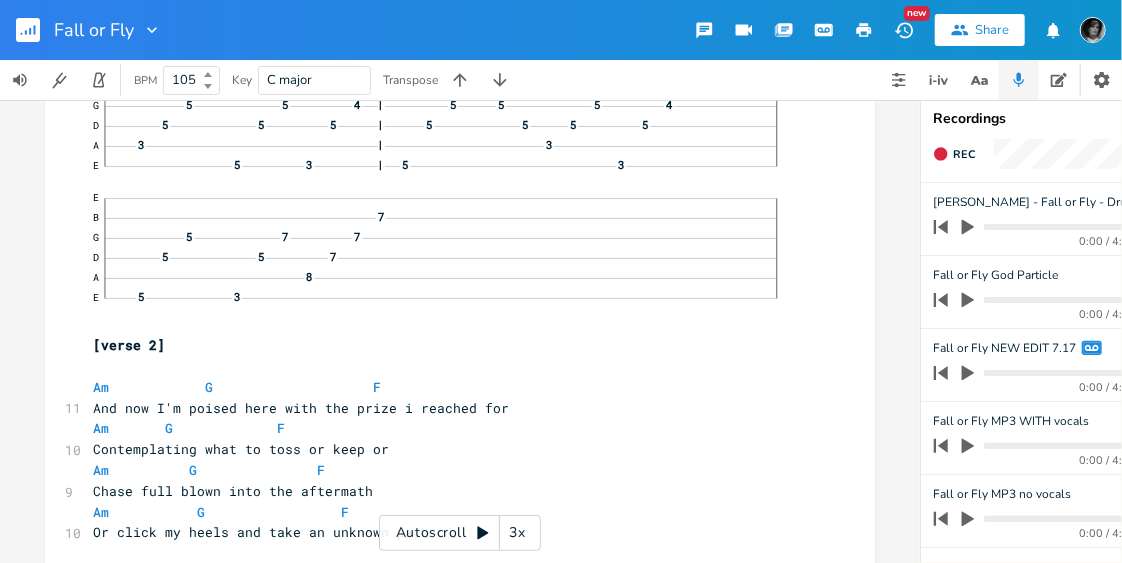 click 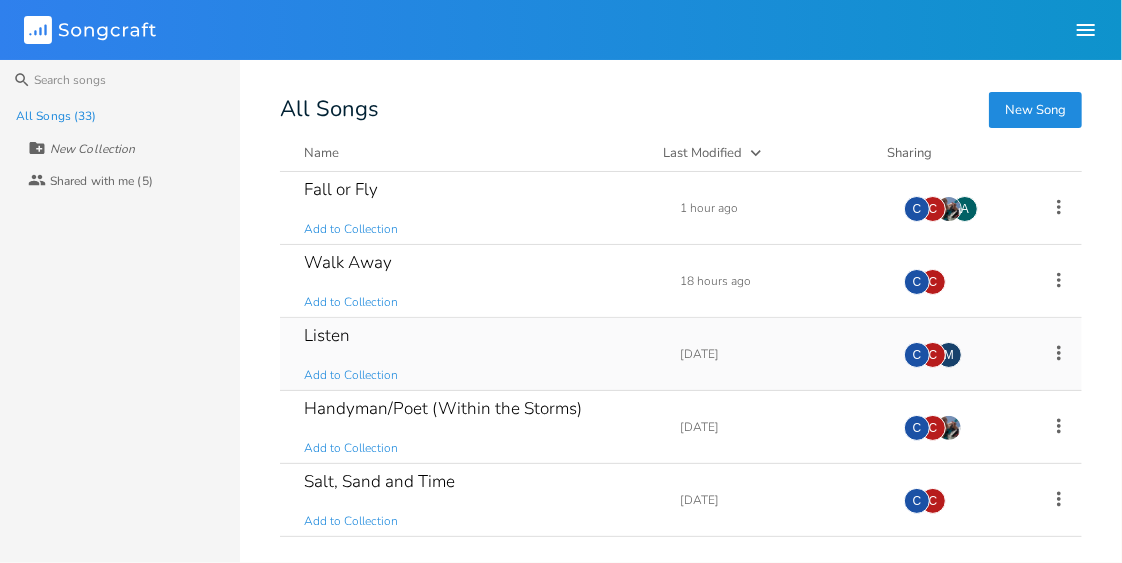click on "Listen" at bounding box center [327, 335] 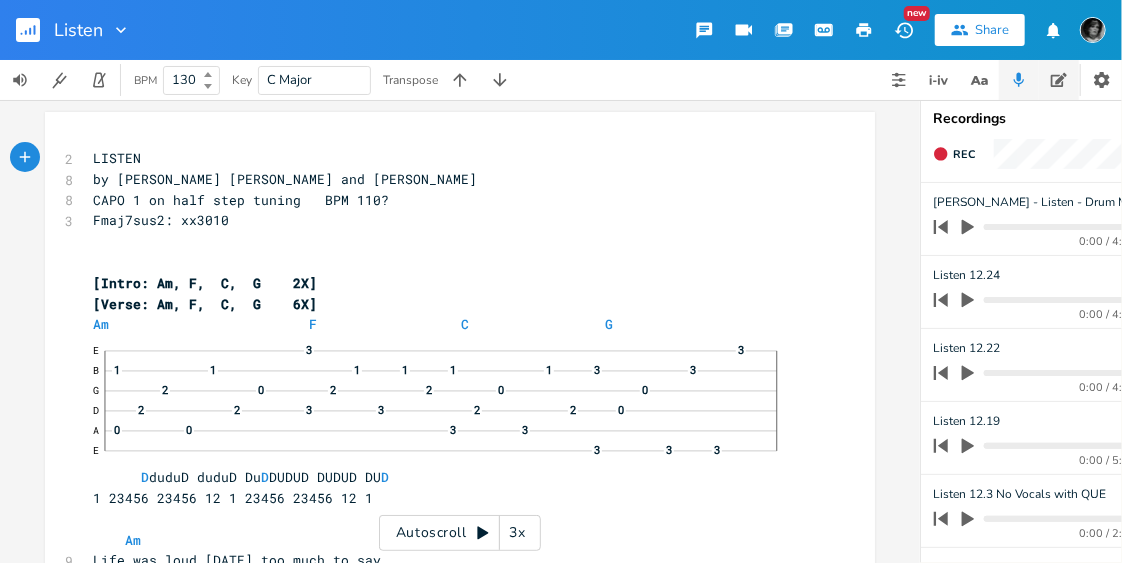 click 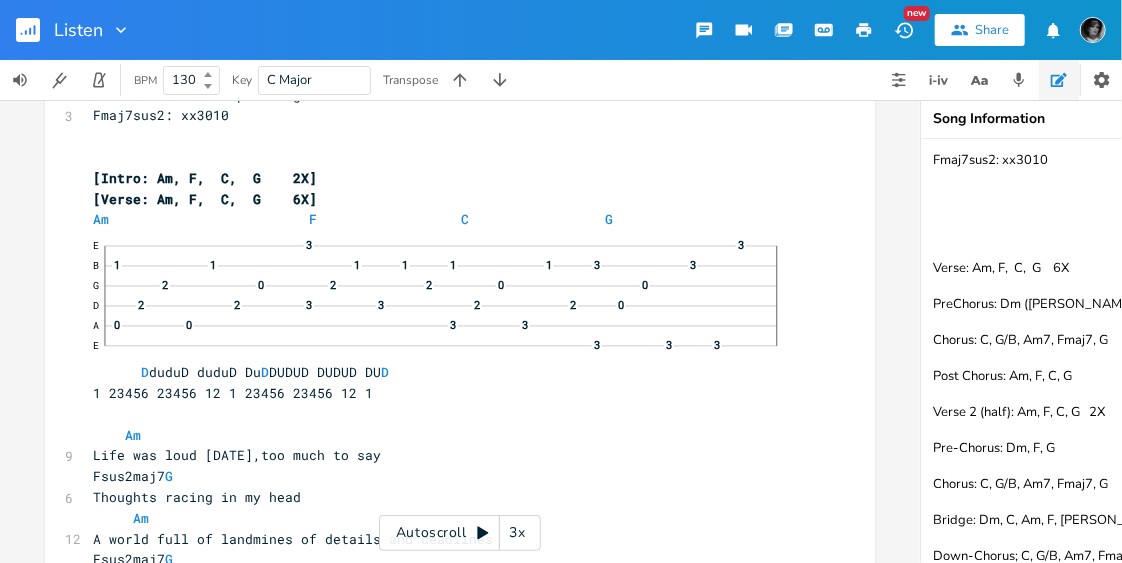 scroll, scrollTop: 272, scrollLeft: 0, axis: vertical 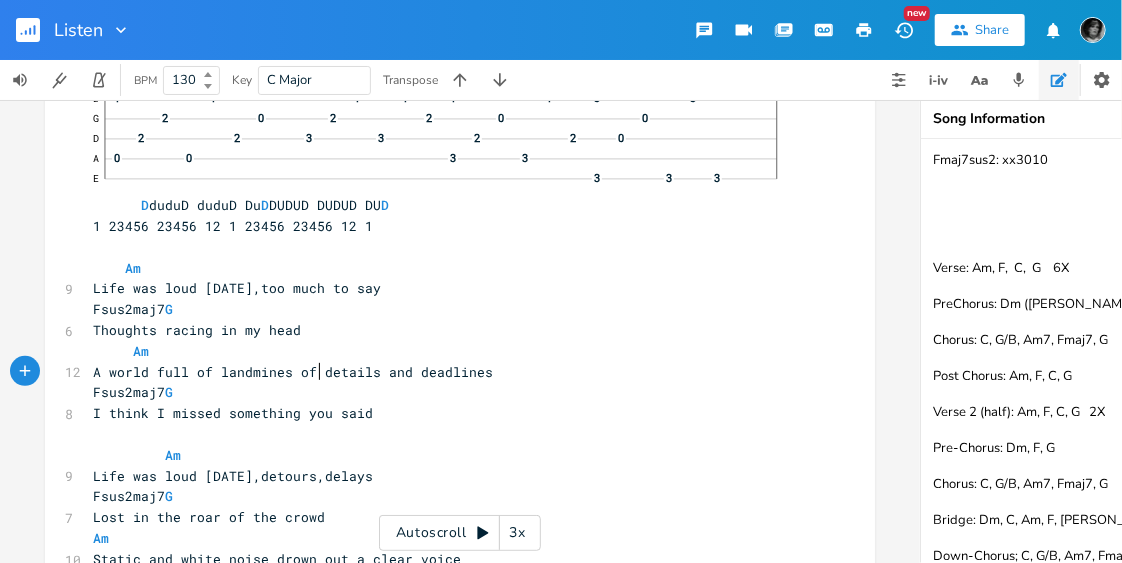 click on "A world full of landmines of details and deadlines" at bounding box center (293, 372) 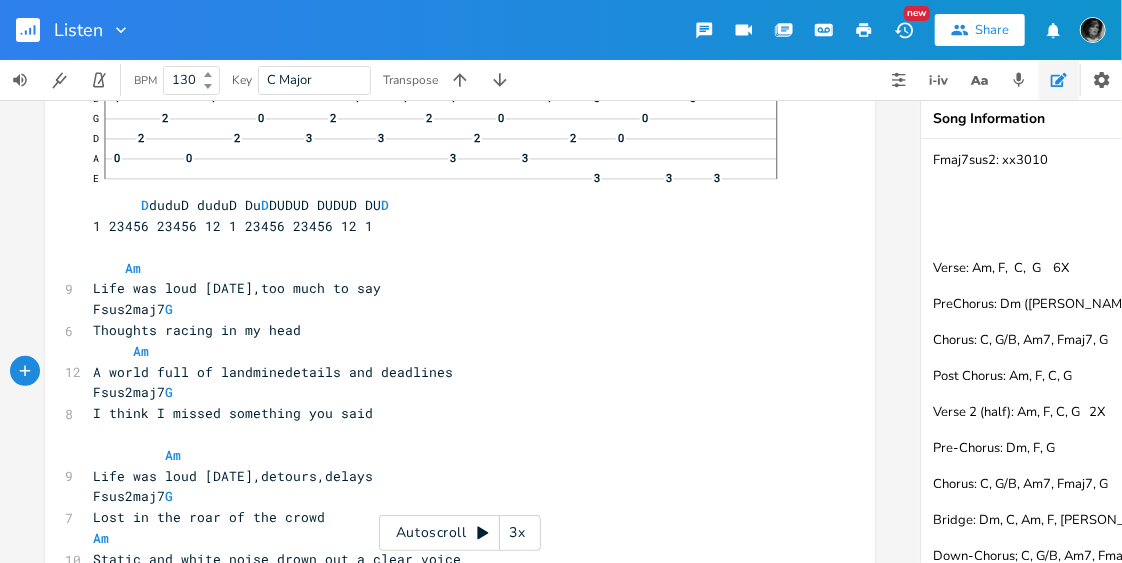 scroll, scrollTop: 0, scrollLeft: 4, axis: horizontal 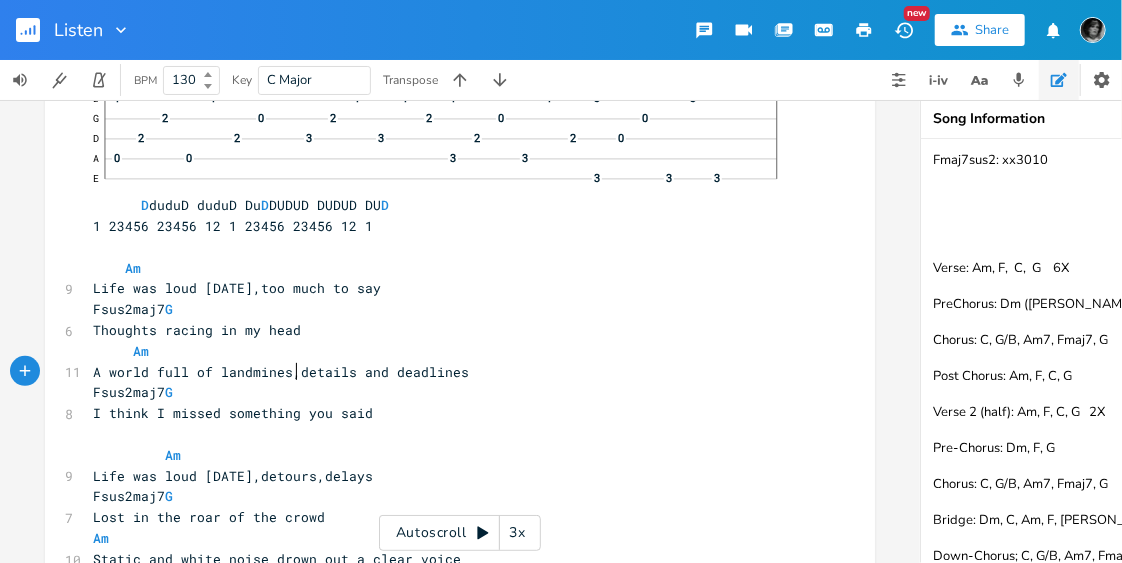type on "s," 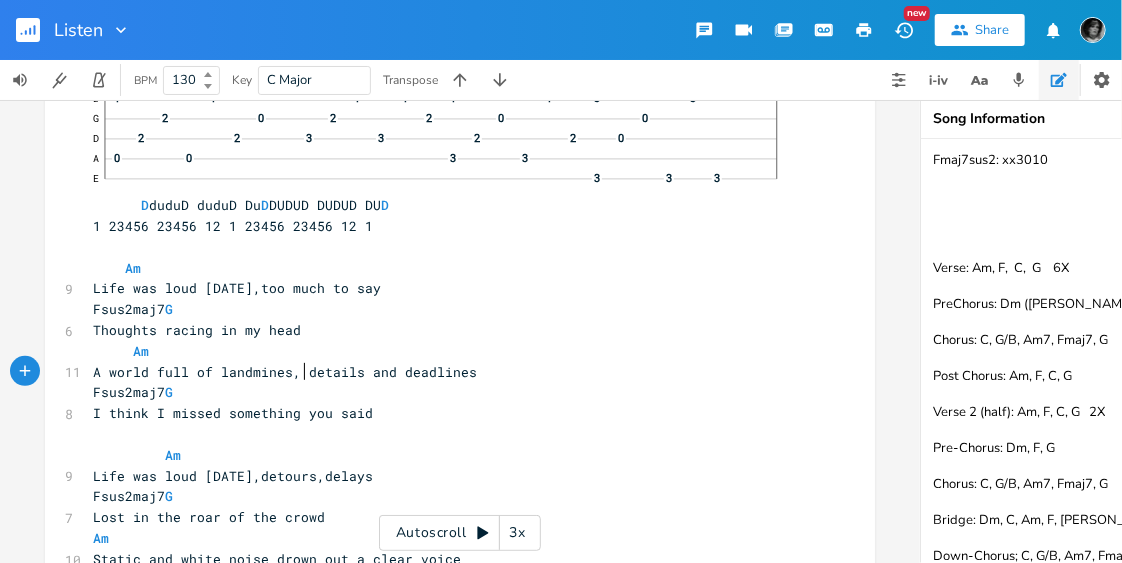 click on "A world full of landmines, details and deadlines" at bounding box center [285, 372] 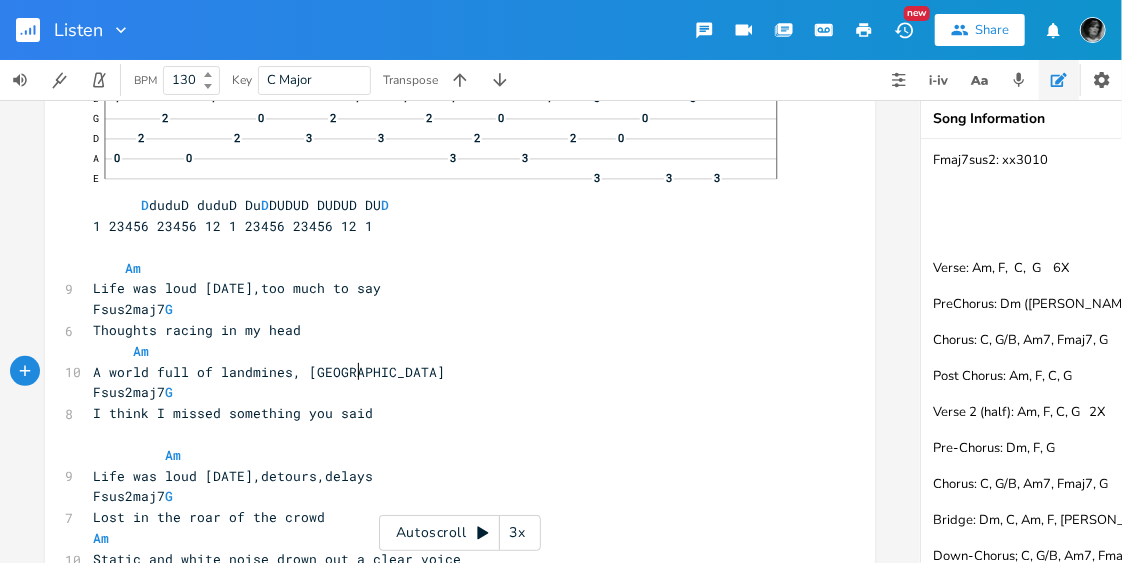 scroll, scrollTop: 0, scrollLeft: 2, axis: horizontal 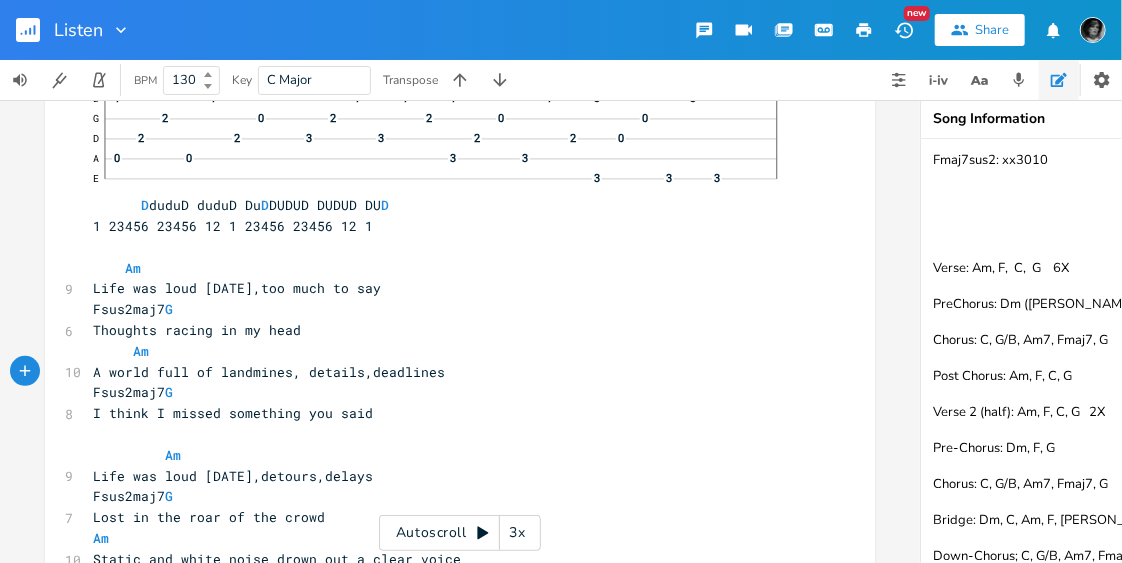 type on "," 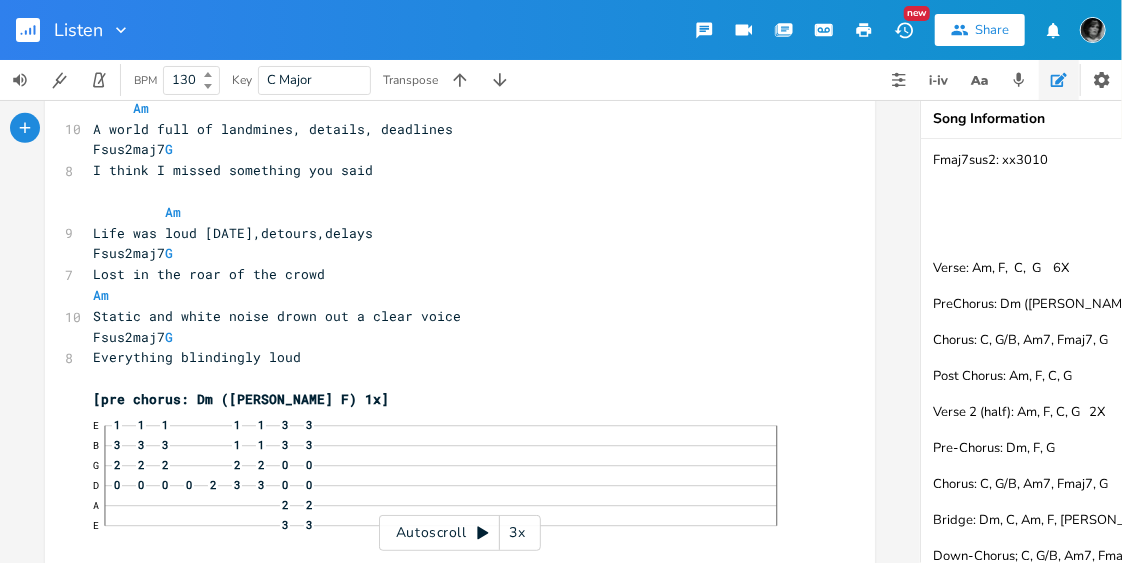 scroll, scrollTop: 531, scrollLeft: 0, axis: vertical 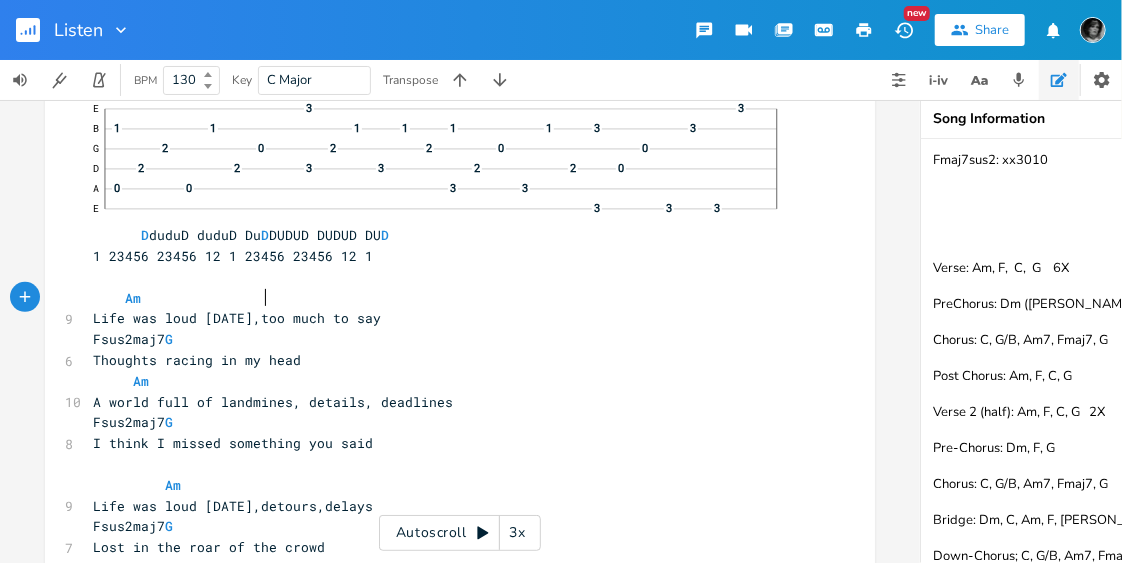 click on "Am" at bounding box center [229, 298] 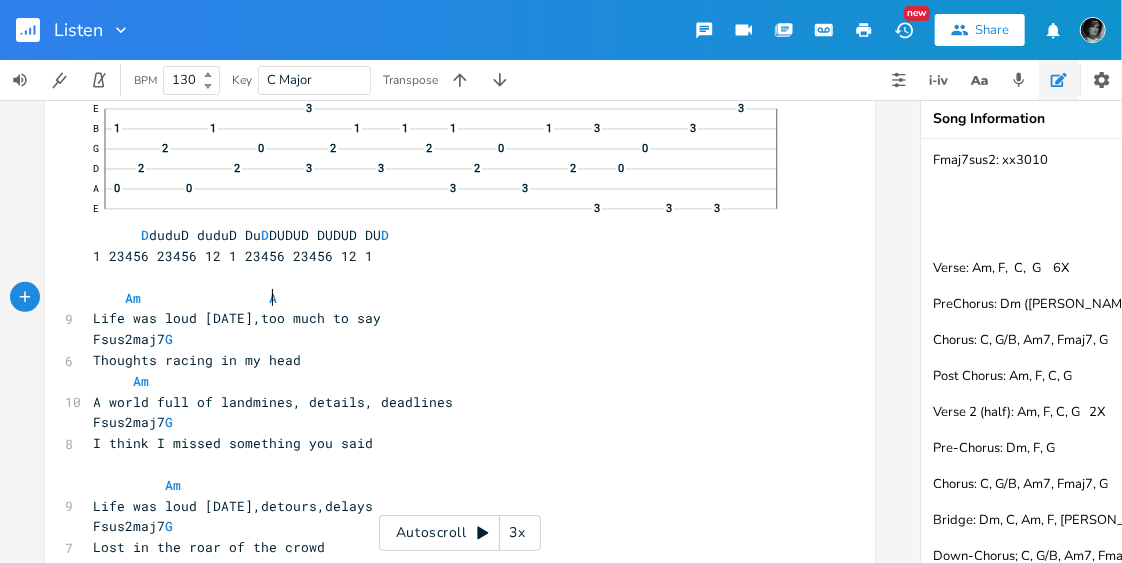 type on "Am" 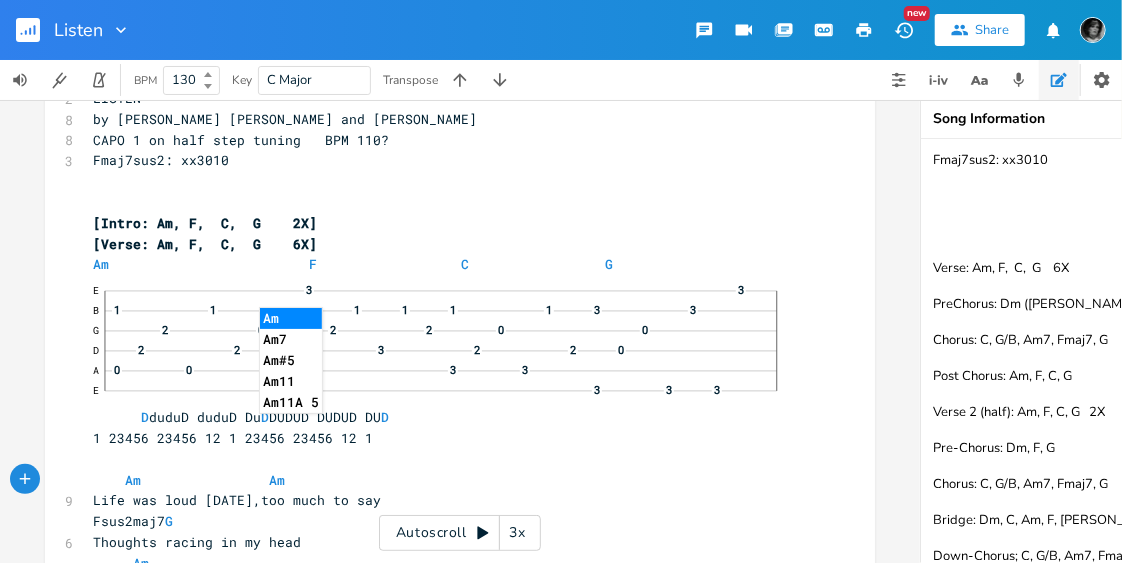 scroll, scrollTop: 0, scrollLeft: 0, axis: both 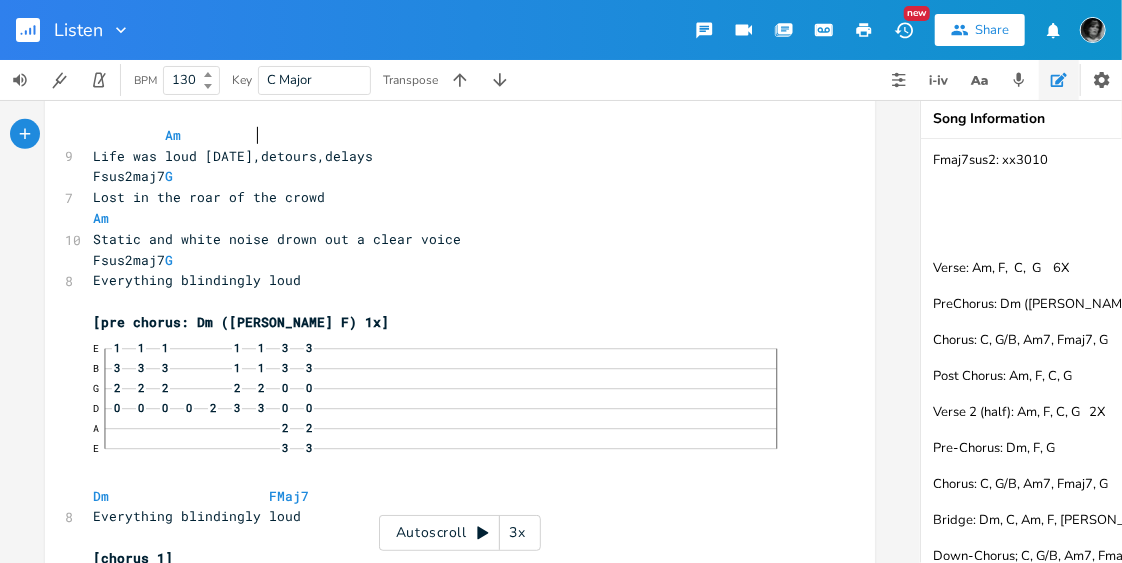 click on "Am" at bounding box center [450, 135] 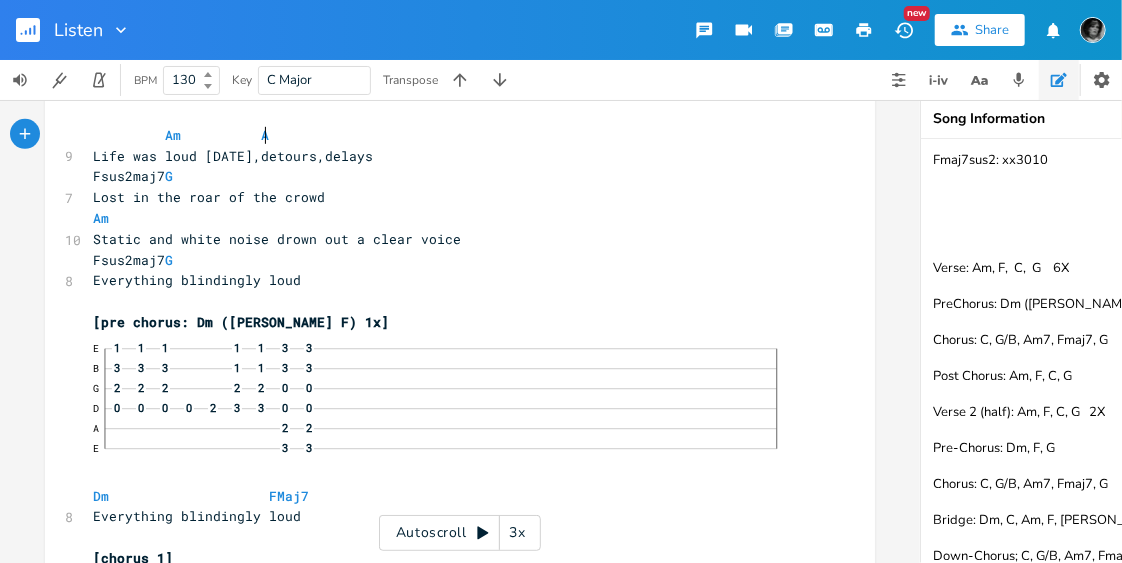 type on "Am" 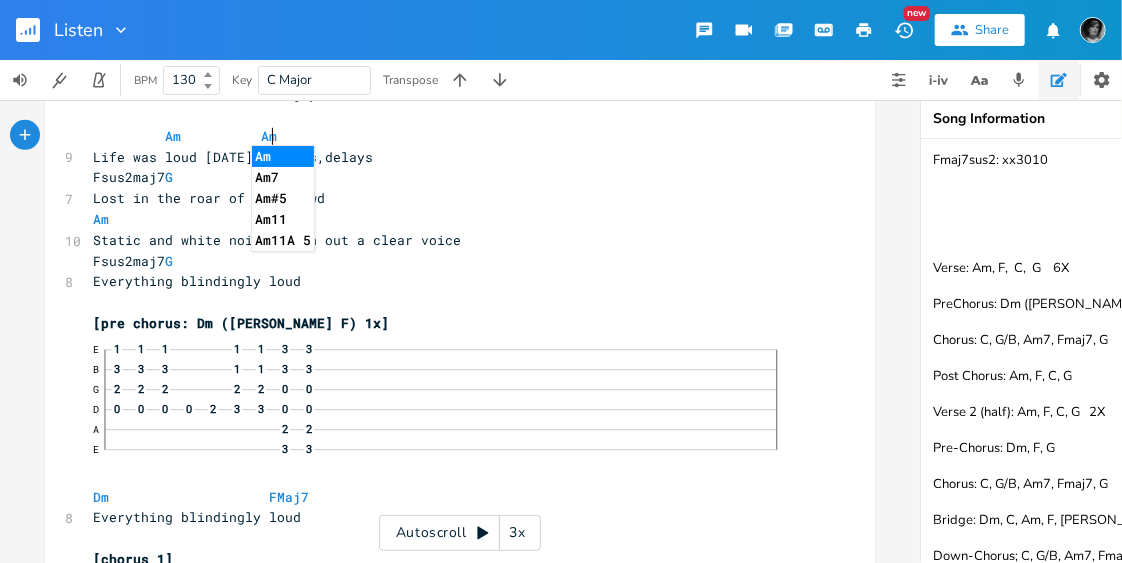 scroll, scrollTop: 515, scrollLeft: 0, axis: vertical 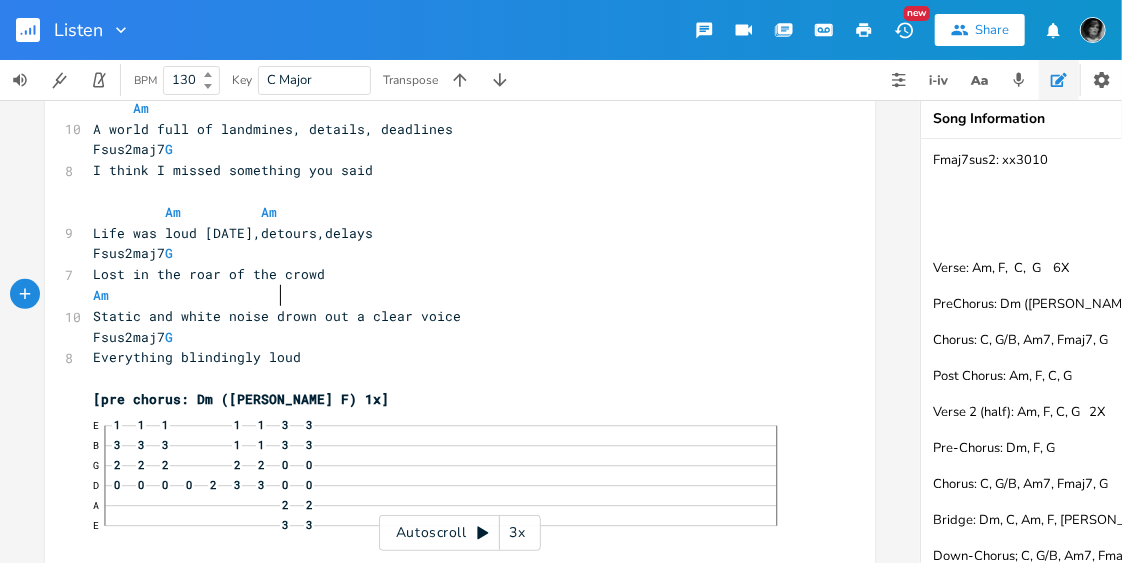 click at bounding box center (301, 295) 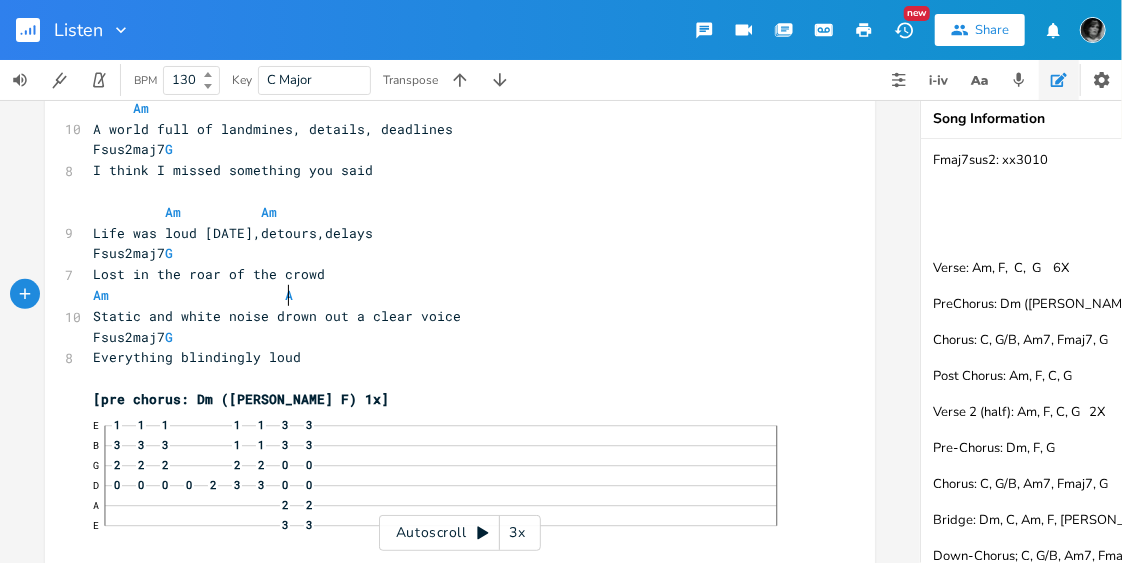 type on "Am" 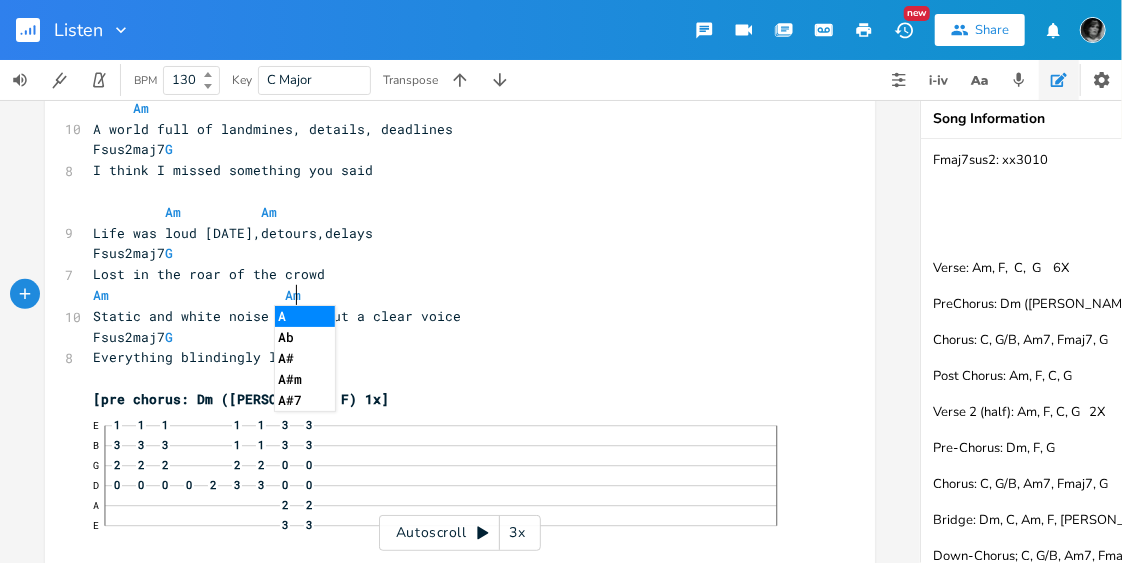 scroll, scrollTop: 0, scrollLeft: 19, axis: horizontal 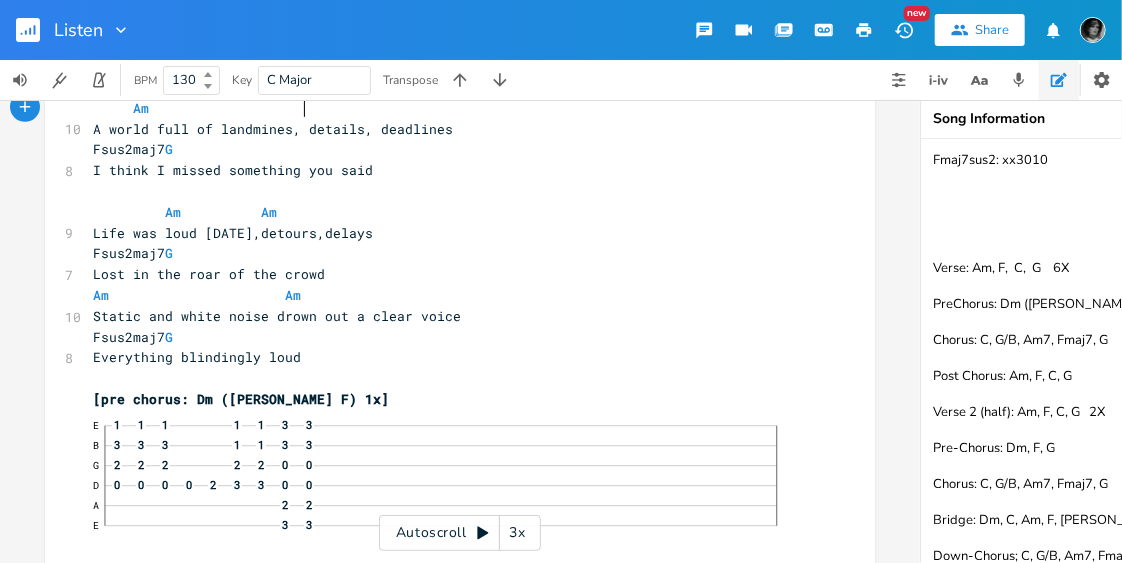 click on "Am" at bounding box center [205, 108] 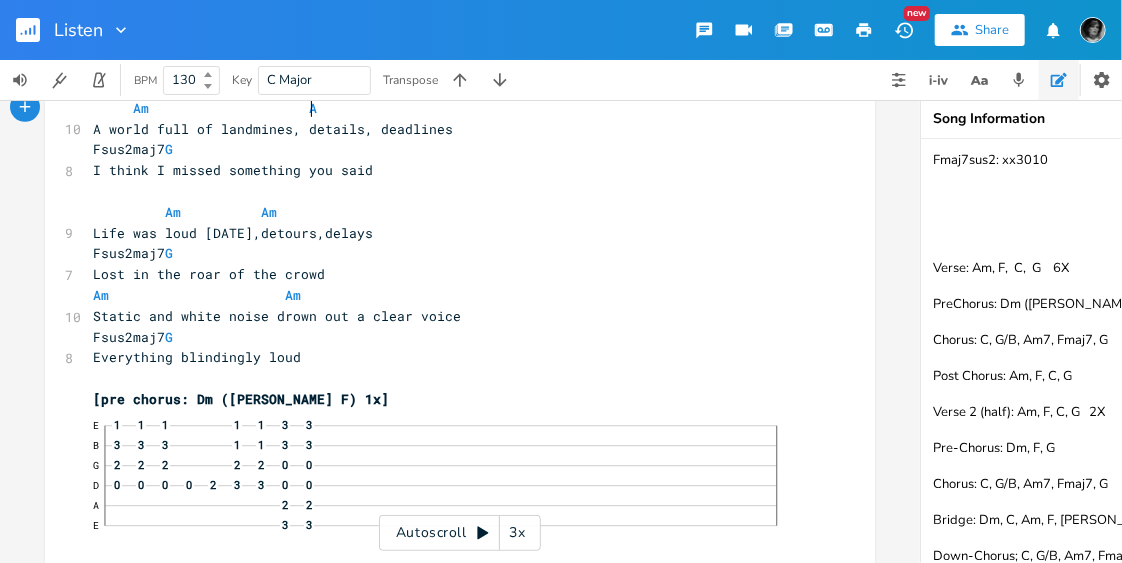 type on "Am" 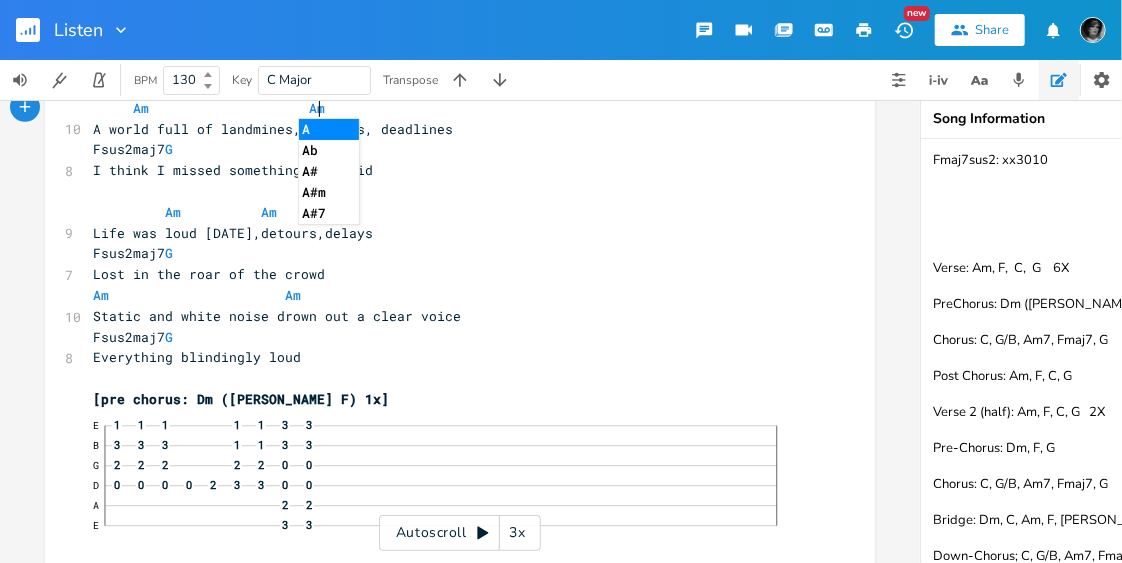 scroll, scrollTop: 0, scrollLeft: 19, axis: horizontal 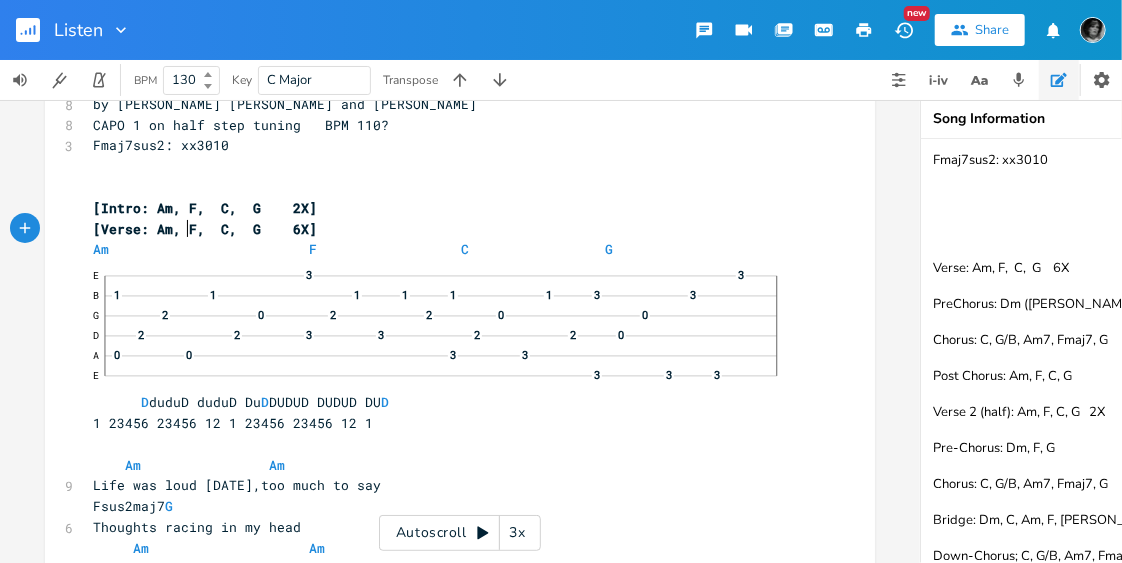 click on "[Verse: Am, F,  C,  G    6X]" at bounding box center (205, 229) 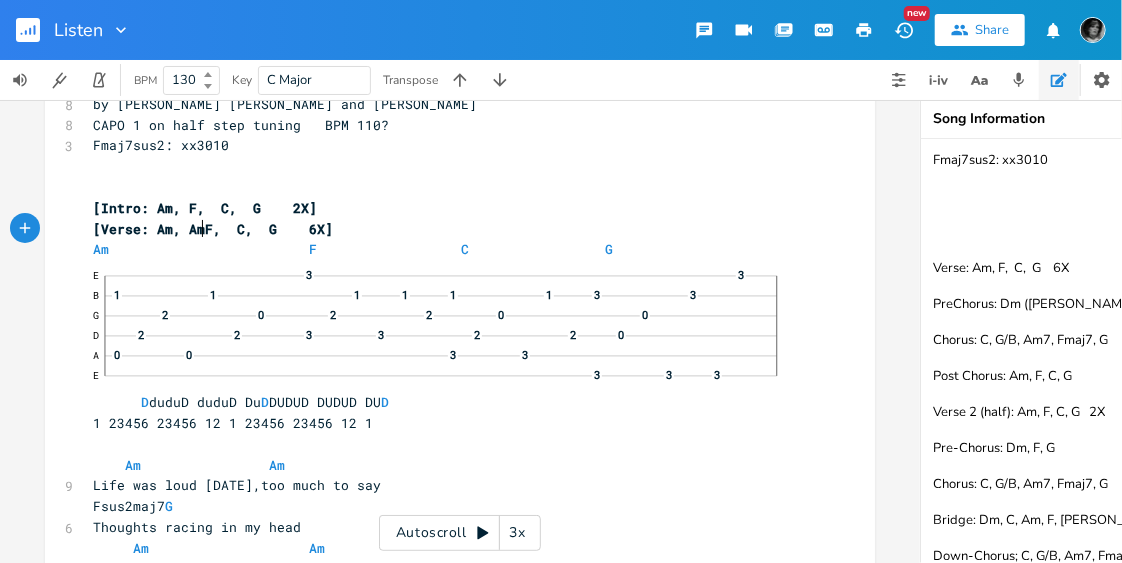 type on "Am" 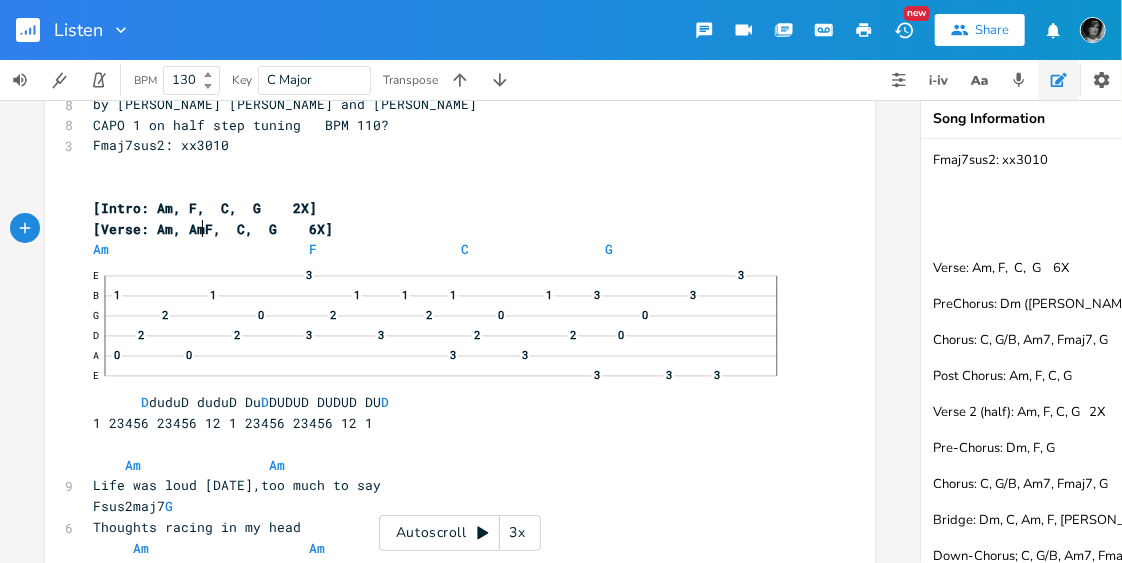 type on "," 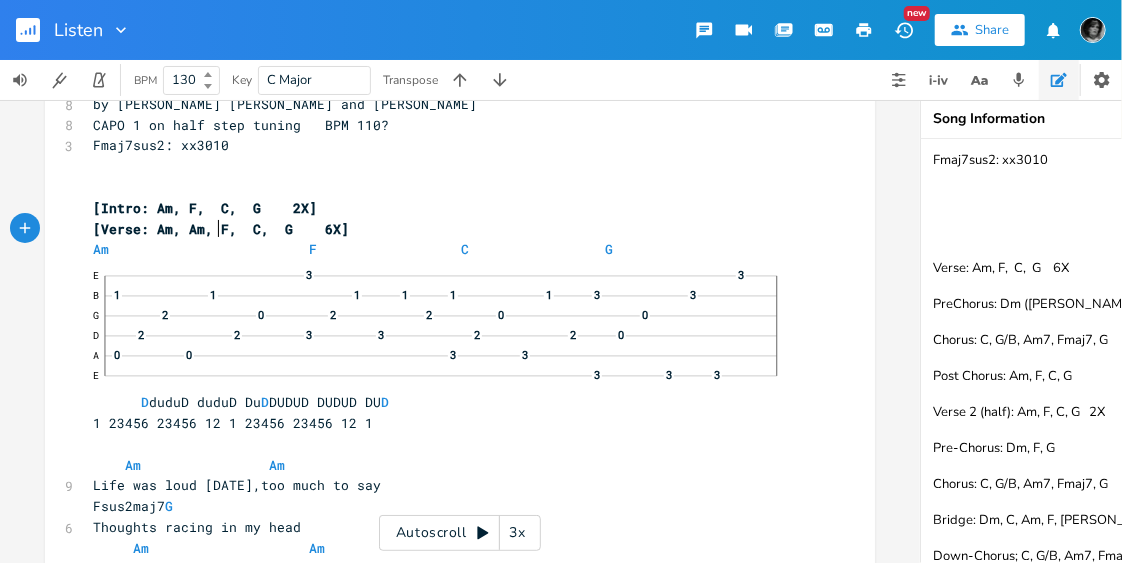 scroll, scrollTop: 0, scrollLeft: 4, axis: horizontal 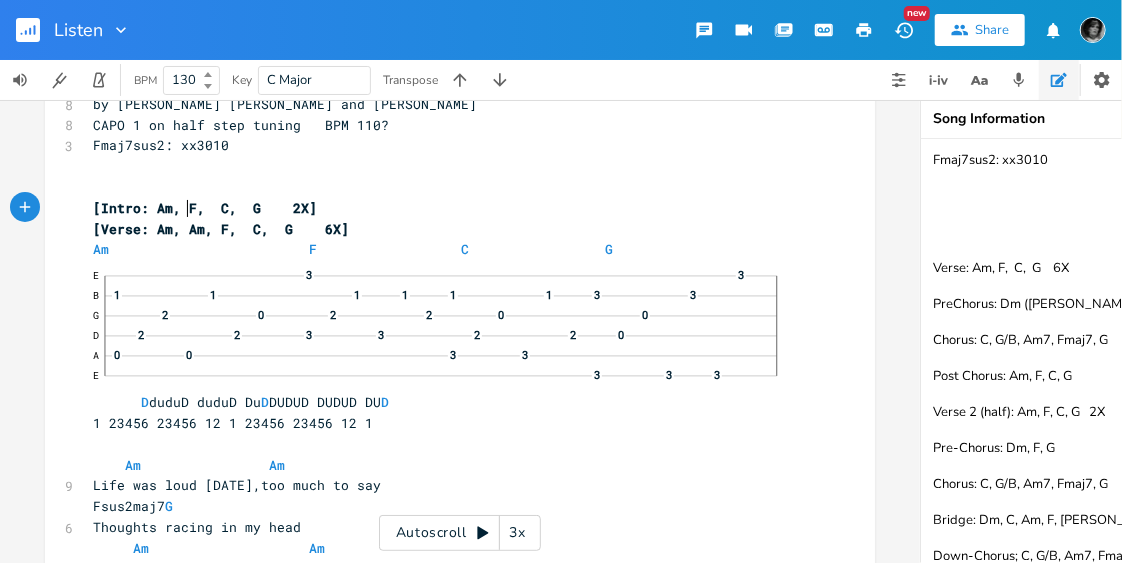 click on "[Intro: Am, F,  C,  G    2X]" at bounding box center [205, 208] 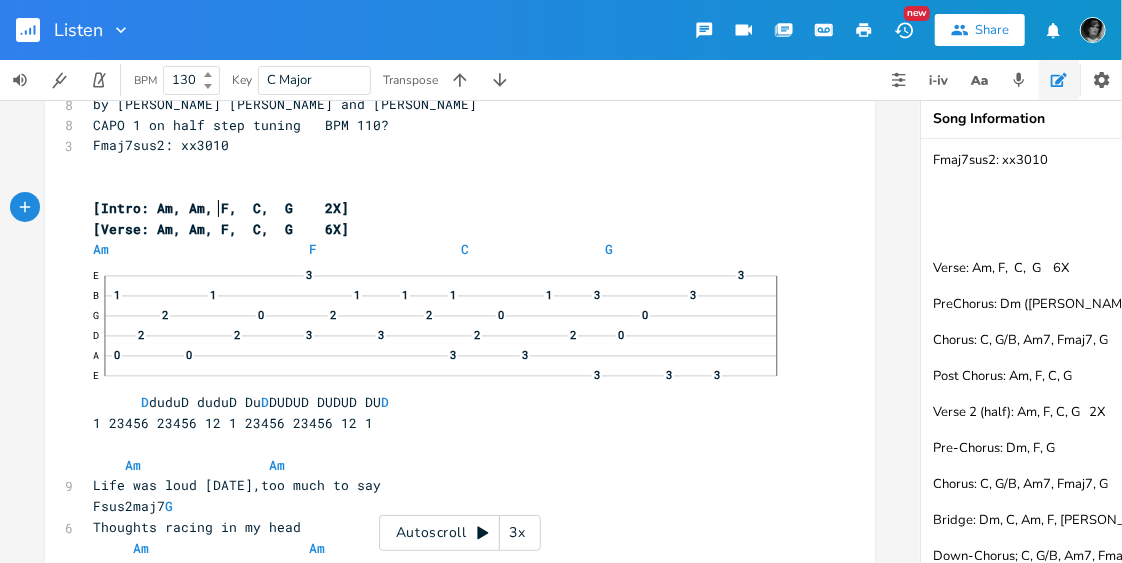 scroll, scrollTop: 0, scrollLeft: 25, axis: horizontal 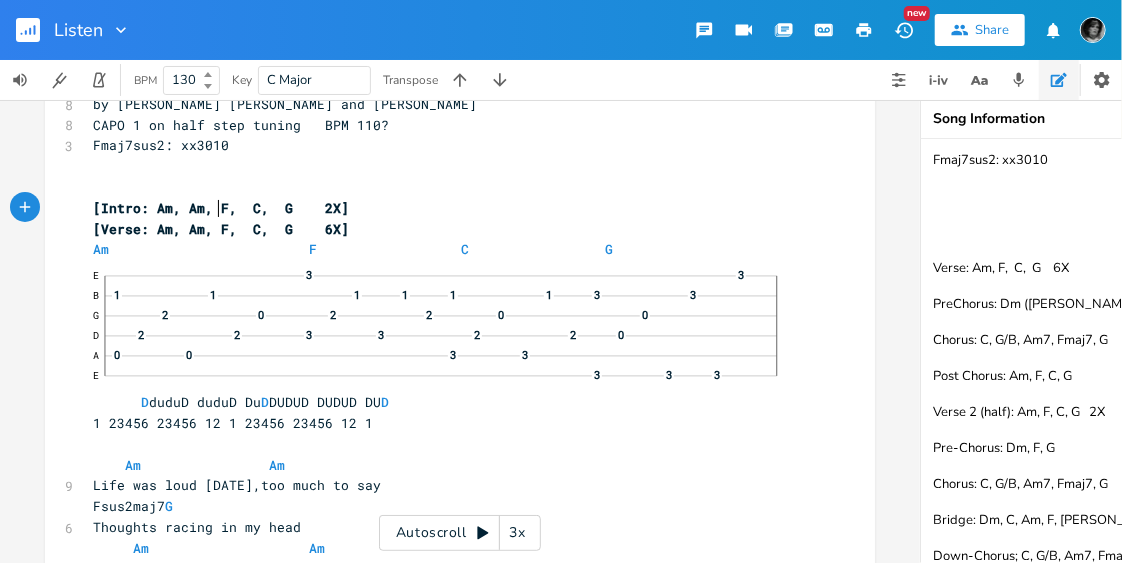 type on "Am," 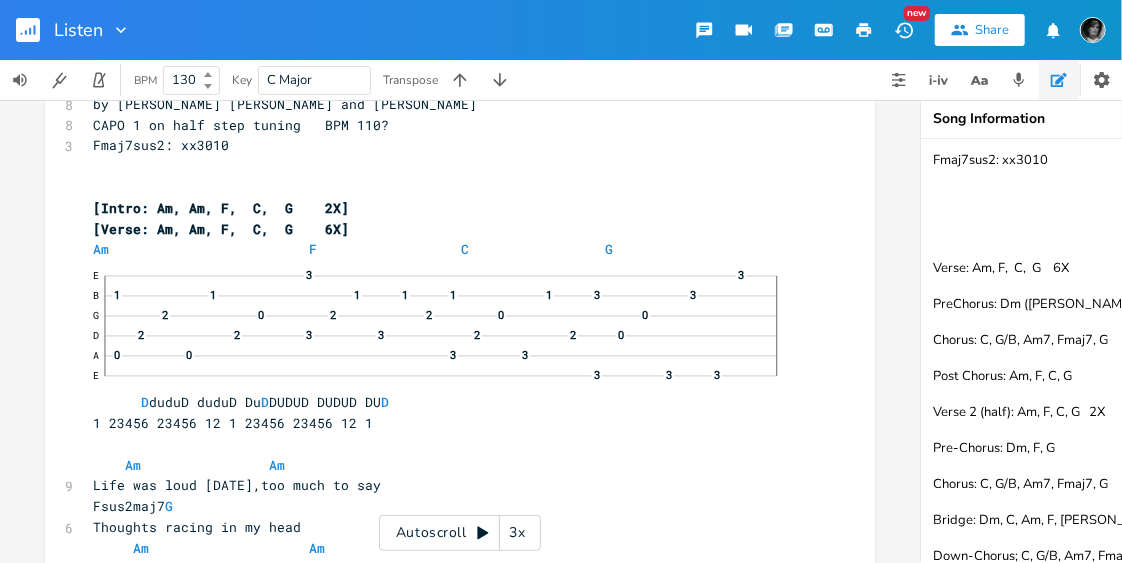 click on "Am, xxxxxxxxxx   2 LISTEN 8 by [PERSON_NAME] [PERSON_NAME] and [PERSON_NAME]  8 CAPO 1 on half step tuning   BPM 110? 3 Fmaj7sus2: xx3010 ​ ​ [Intro: Am, Am, F,  C,  G    2X] [Verse: Am, Am, F,  C,  G    6X] Am                           F                    C                      G E 3 3 B 1 1 1 1 1 1 3 3 G 2 0 2 2 0 0 D 2 2 3 3 2 2 0 A 0 0 3 3 E 3 3 3        D  duduD duduD Du  D  DUDUD DUDUD DU  D       1 23456 23456 12 1 23456 23456 12 1  ​      Am                  Am              9 Life was loud [DATE],too much to say    Fsus2maj7           G                              6 Thoughts racing in my head       Am                          Am   10 A world full of landmines, details, deadlines      Fsus2maj7                   G 8 I think I missed something you said ​           Am              Am 9 Life was loud [DATE],detours,delays       Fsus2maj7           G 7 Lost in the roar of the crowd Am                             Am" at bounding box center (561, 331) 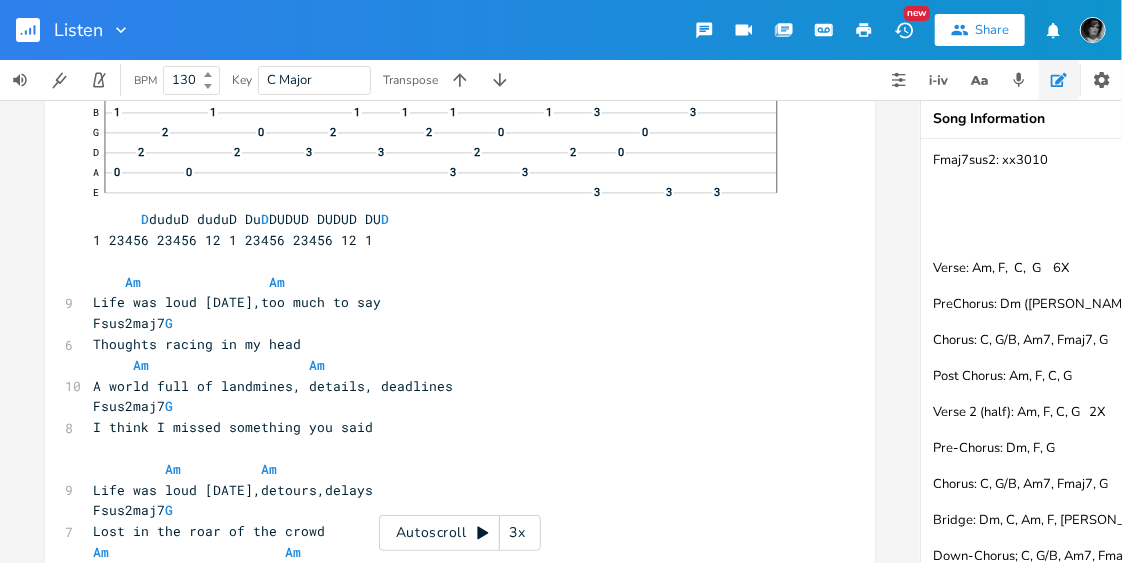 scroll, scrollTop: 333, scrollLeft: 0, axis: vertical 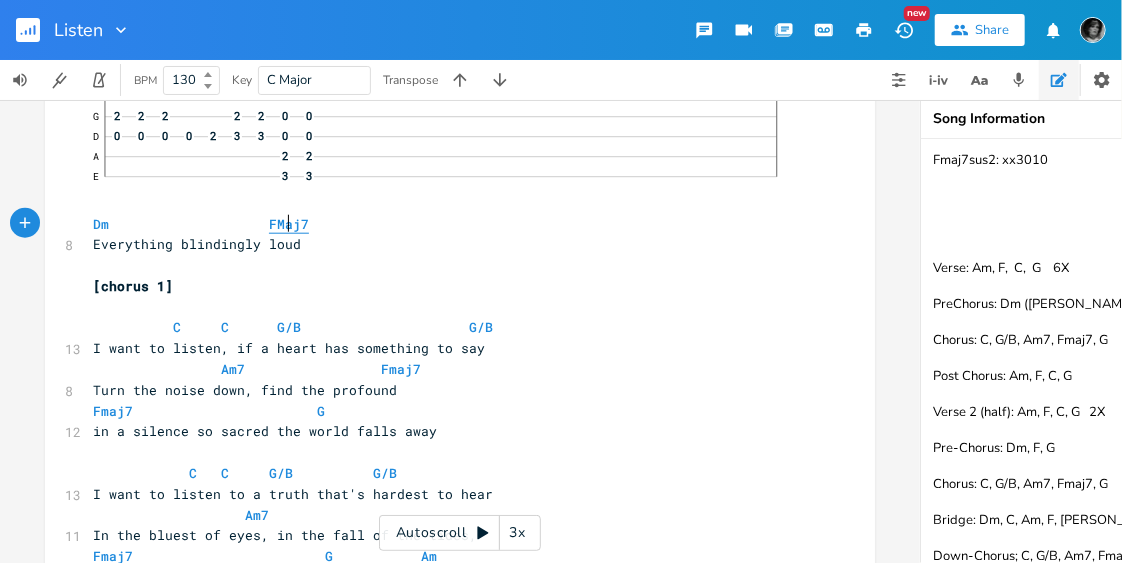 click on "FMaj7" at bounding box center [289, 224] 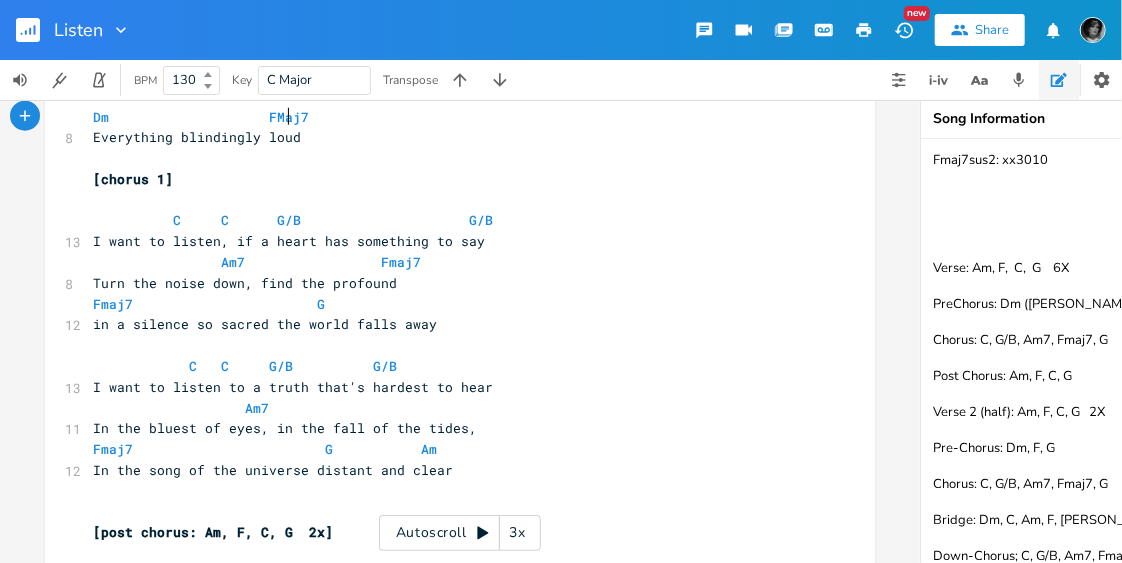 scroll, scrollTop: 986, scrollLeft: 0, axis: vertical 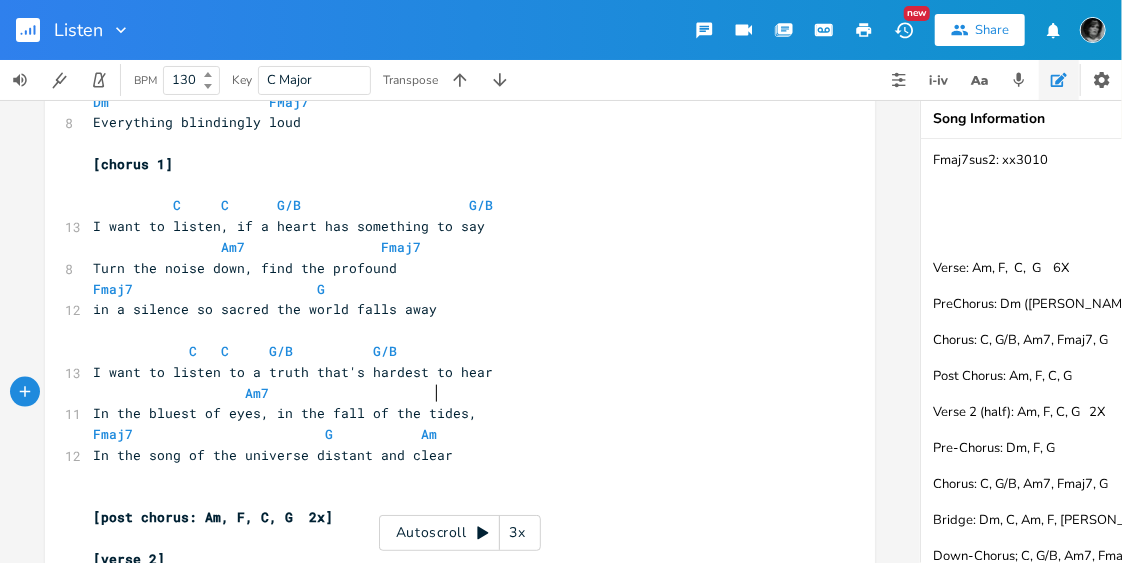 click on "Am7" at bounding box center [337, 393] 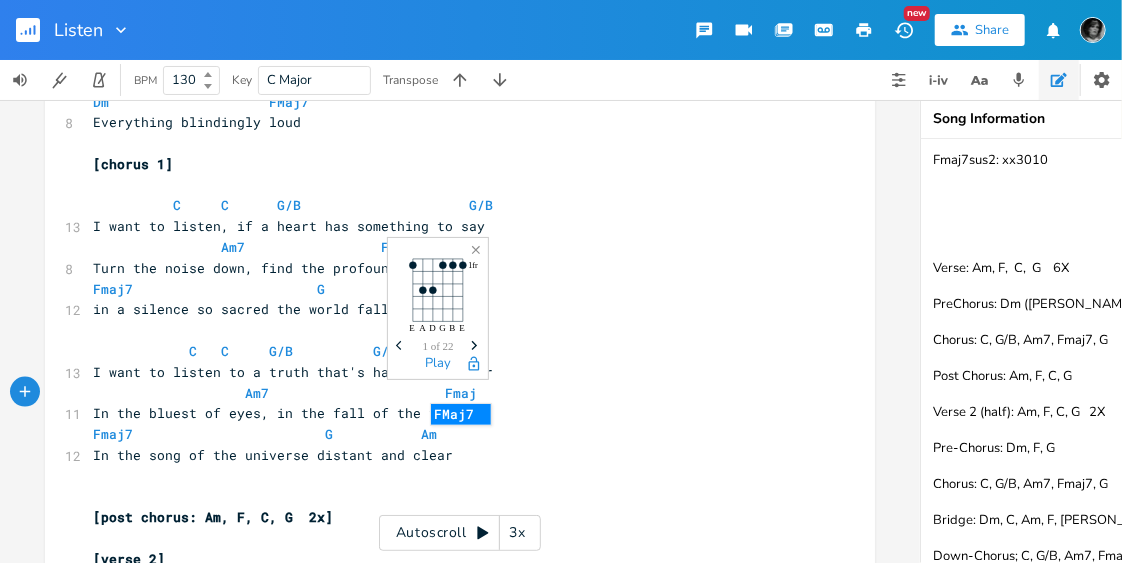 scroll, scrollTop: 0, scrollLeft: 35, axis: horizontal 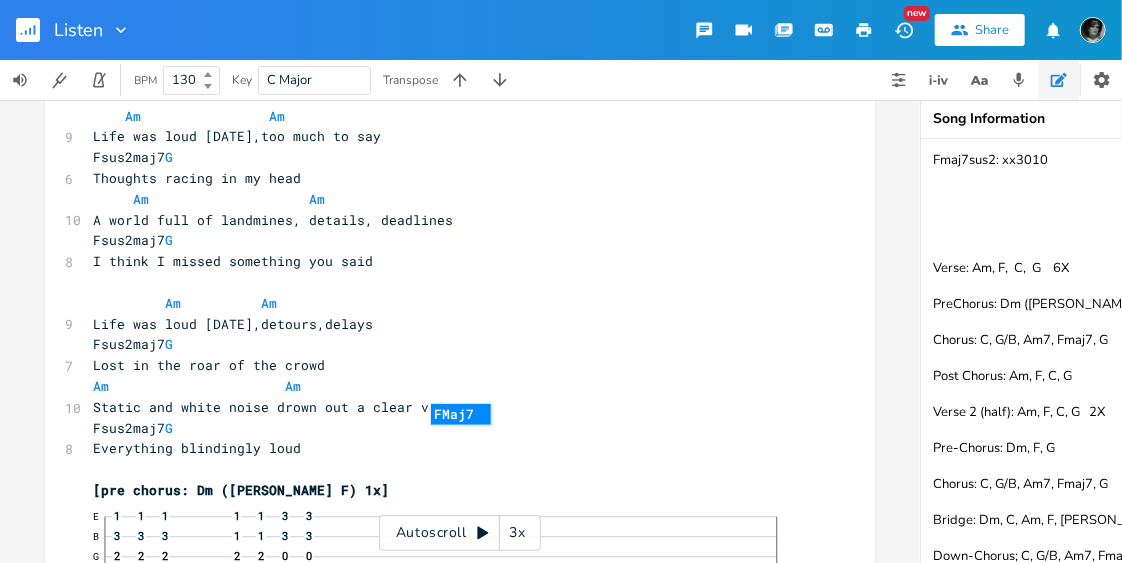 type on "Fmaj7" 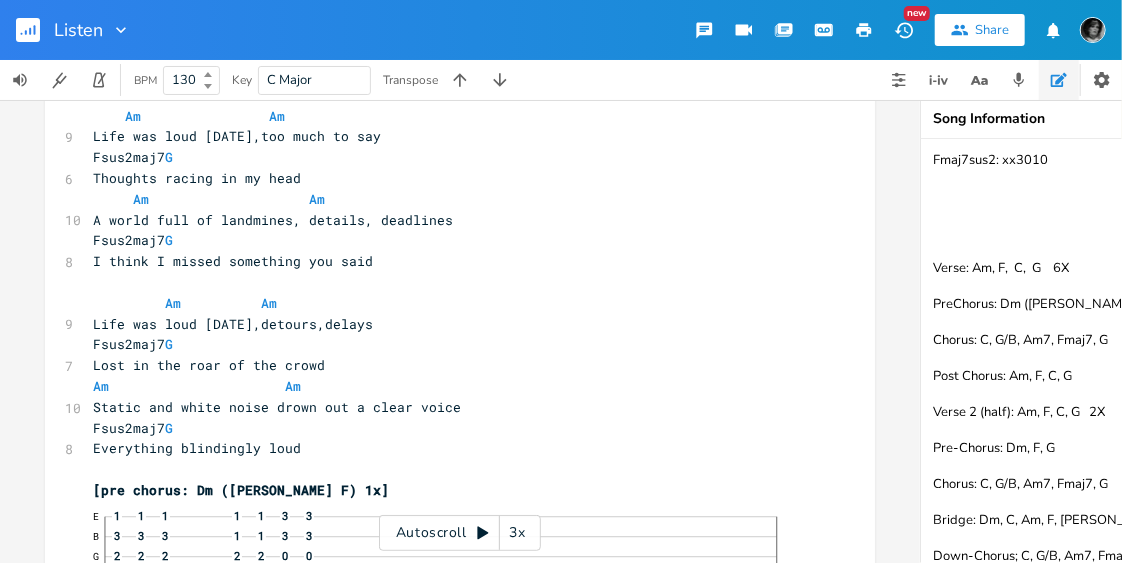 click on "Fmaj7 xxxxxxxxxx   2 LISTEN 8 by [PERSON_NAME] [PERSON_NAME] and [PERSON_NAME]  8 CAPO 1 on half step tuning   BPM 110? 3 Fmaj7sus2: xx3010 ​ ​ [Intro: Am, Am, F,  C,  G    2X] [Verse: Am, Am, F,  C,  G    6X] Am                           F                    C                      G E 3 3 B 1 1 1 1 1 1 3 3 G 2 0 2 2 0 0 D 2 2 3 3 2 2 0 A 0 0 3 3 E 3 3 3        D  duduD duduD Du  D  DUDUD DUDUD DU  D       1 23456 23456 12 1 23456 23456 12 1  ​      Am                  Am              9 Life was loud [DATE],too much to say    Fsus2maj7           G                              6 Thoughts racing in my head       Am                          Am   10 A world full of landmines, details, deadlines      Fsus2maj7                   G 8 I think I missed something you said ​           Am              Am 9 Life was loud [DATE],detours,delays       Fsus2maj7           G 7 Lost in the roar of the crowd Am                             G" at bounding box center [460, 331] 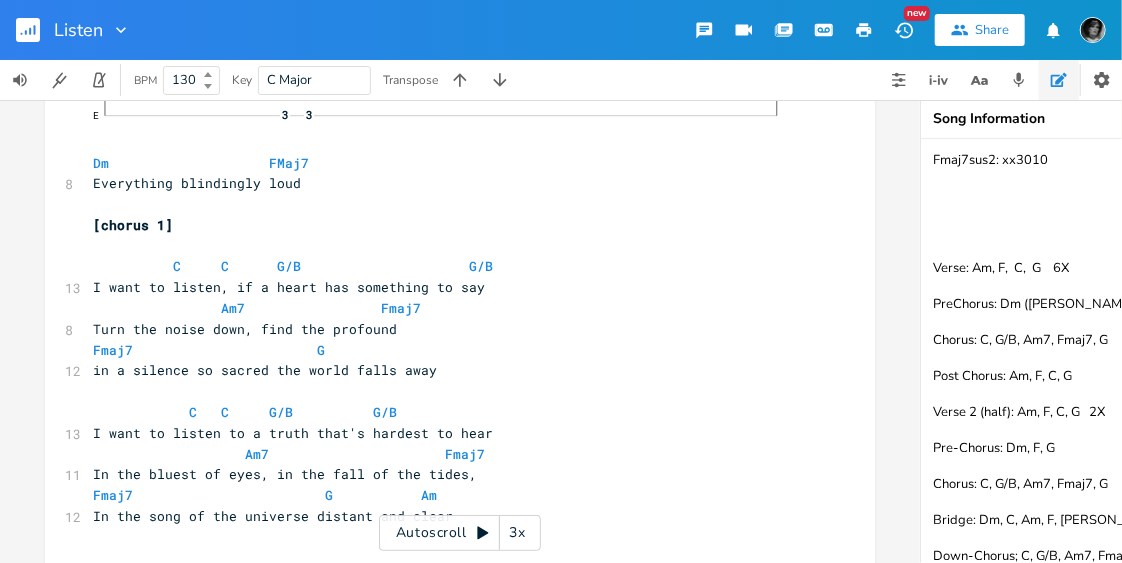scroll, scrollTop: 1001, scrollLeft: 0, axis: vertical 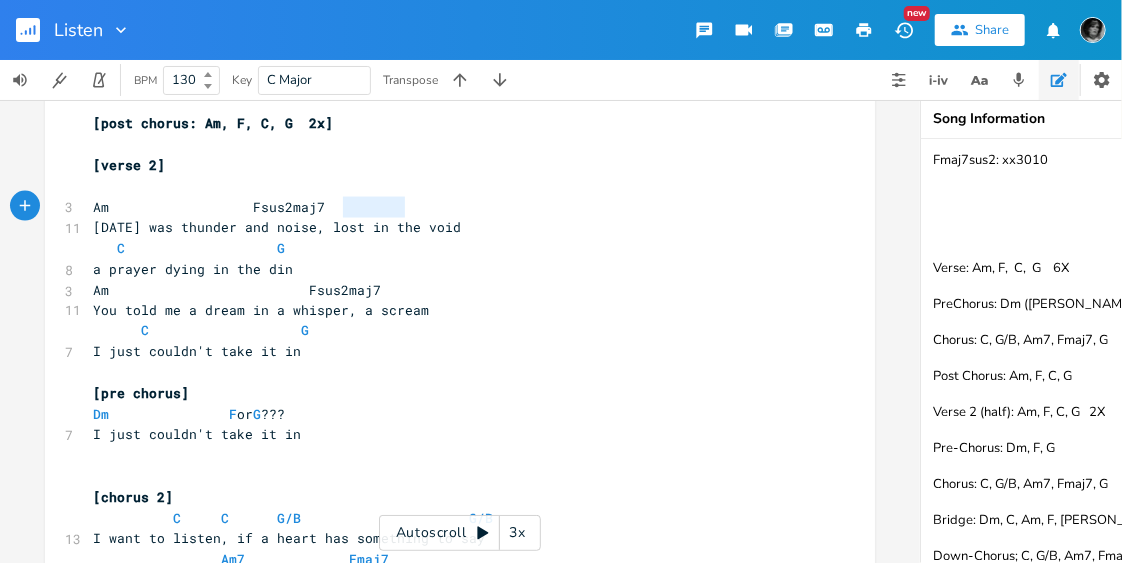 type on "Fsus2maj7" 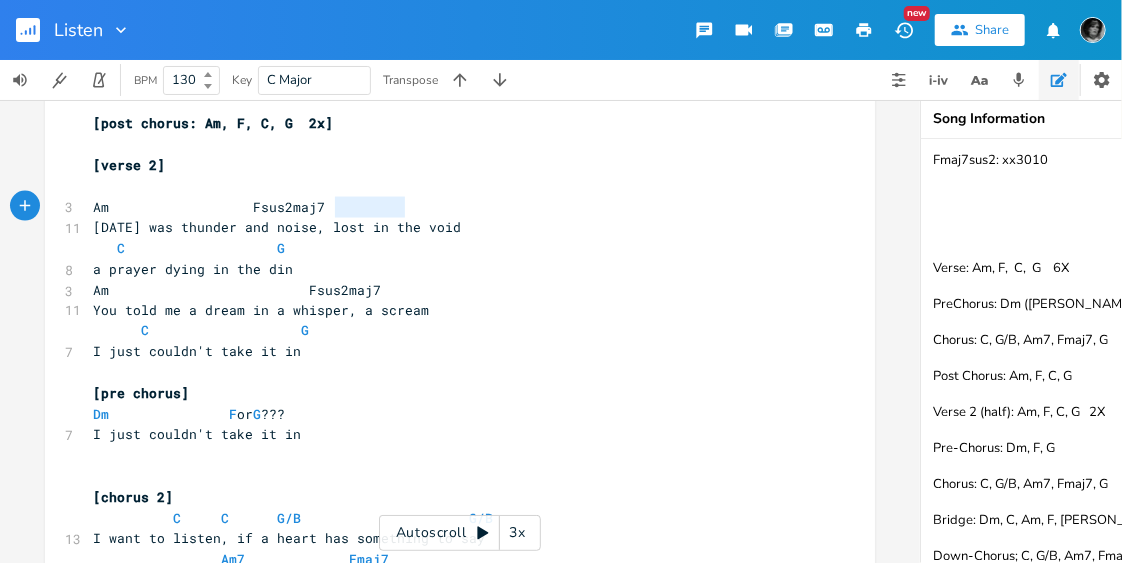 drag, startPoint x: 399, startPoint y: 200, endPoint x: 327, endPoint y: 205, distance: 72.1734 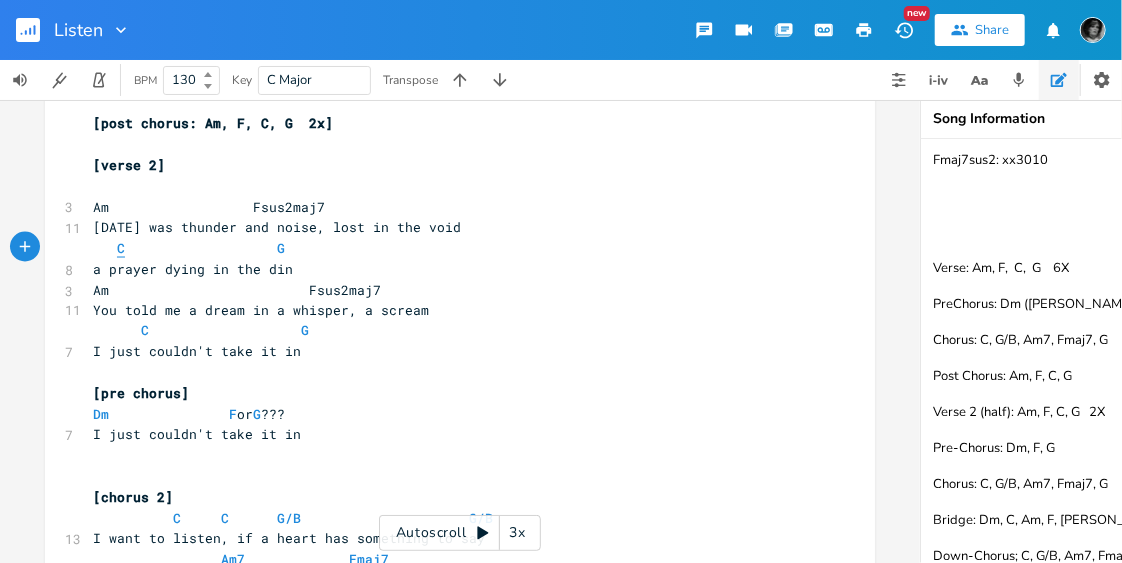 type on "C" 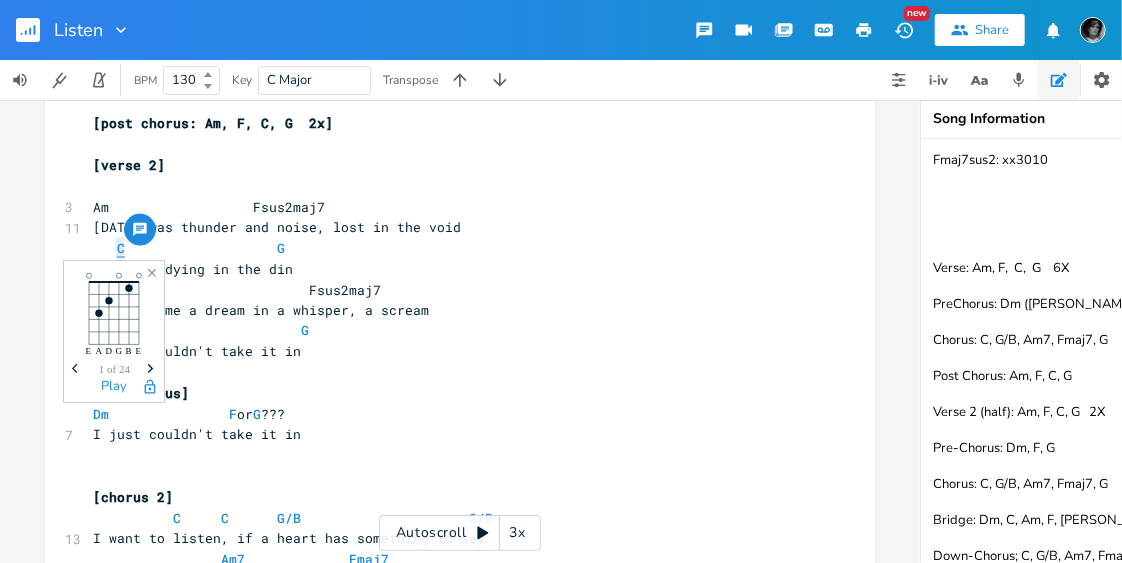 drag, startPoint x: 122, startPoint y: 243, endPoint x: 111, endPoint y: 245, distance: 11.18034 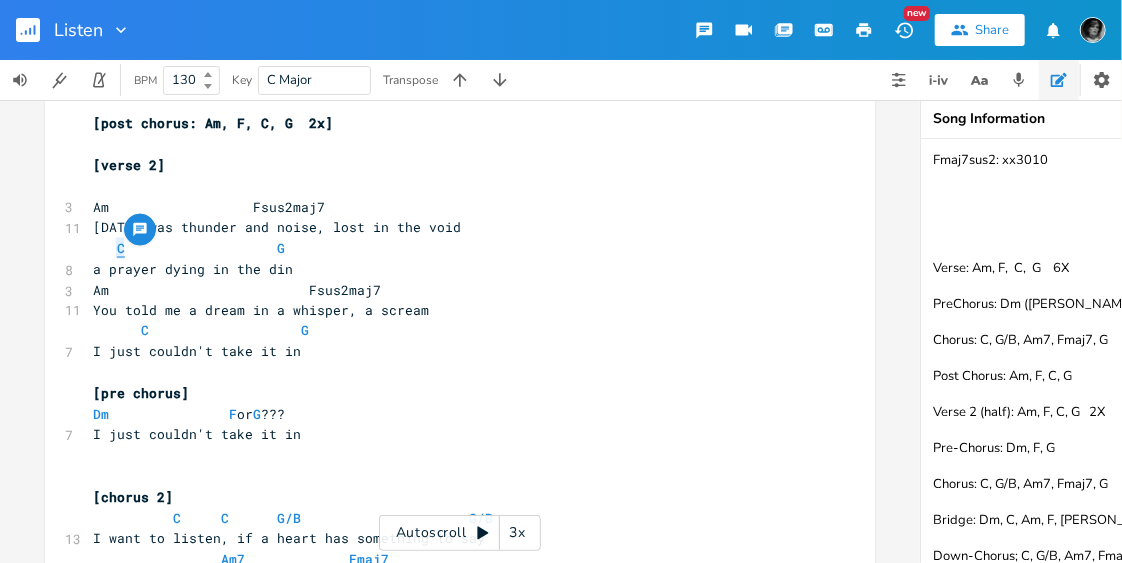 paste 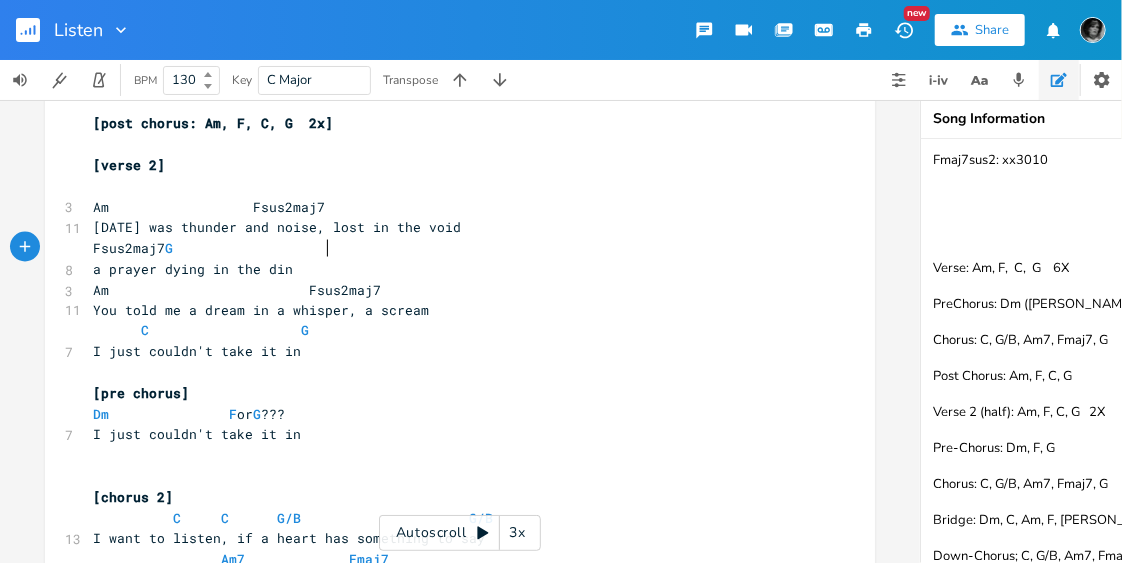 click on "Fsus2maj7                    G" at bounding box center (133, 248) 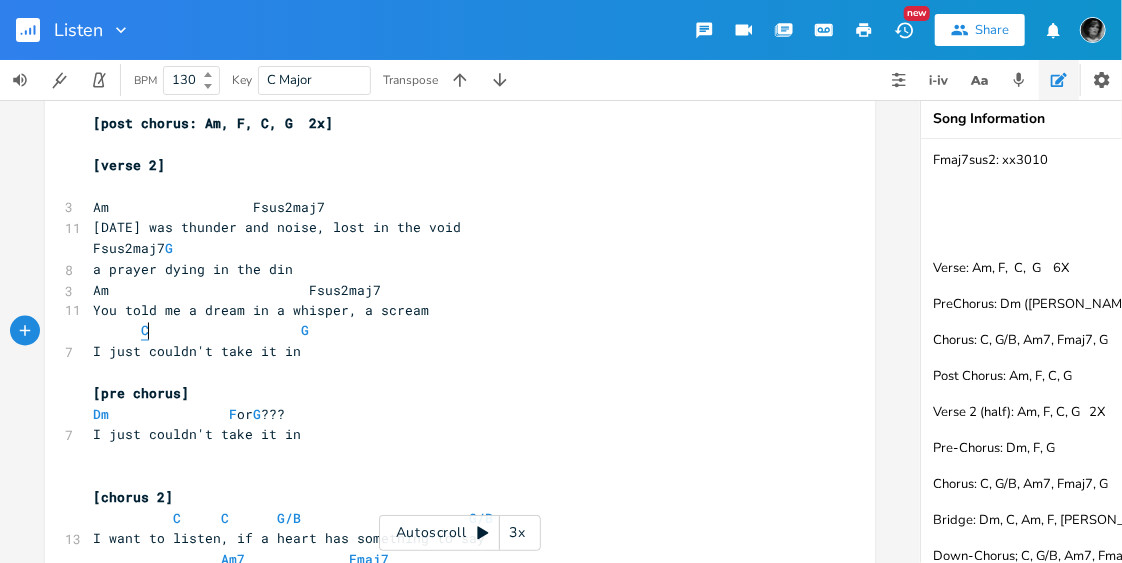 type on "C" 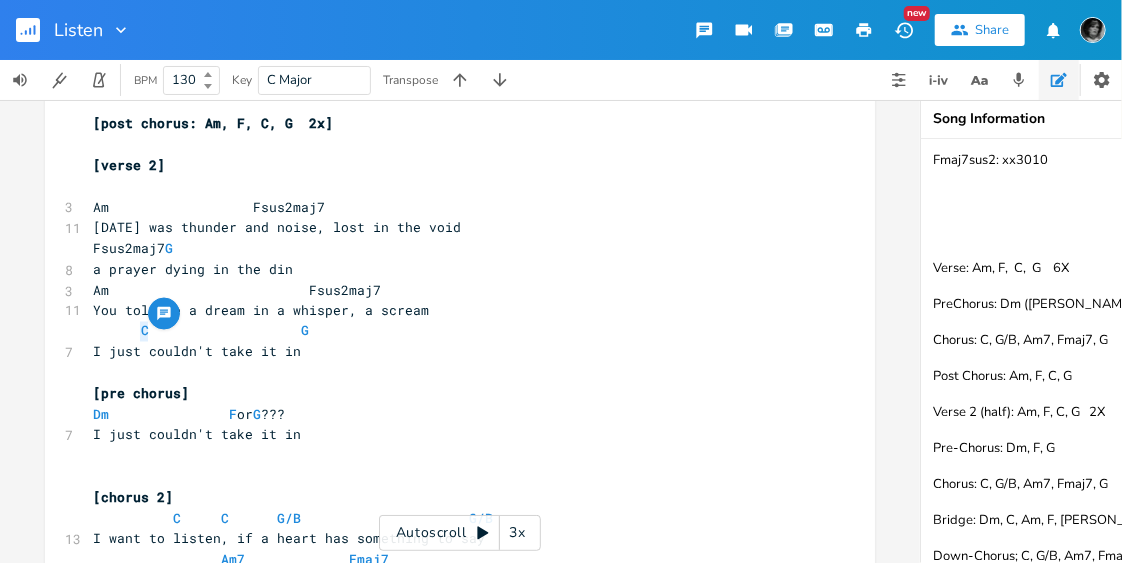 drag, startPoint x: 145, startPoint y: 329, endPoint x: 133, endPoint y: 331, distance: 12.165525 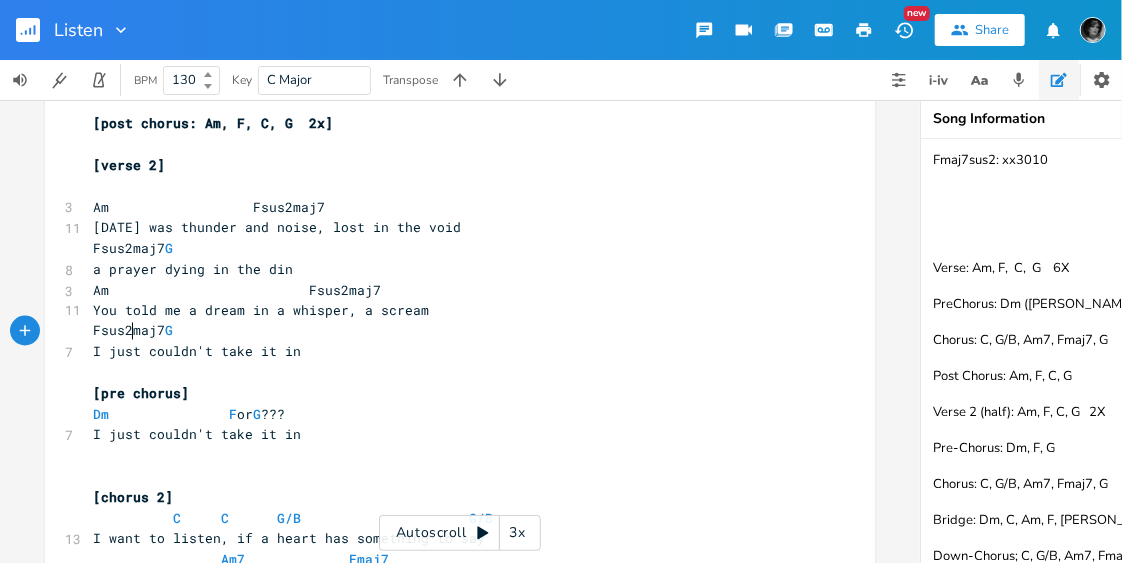 click on "Fsus2maj7                    G" at bounding box center [133, 331] 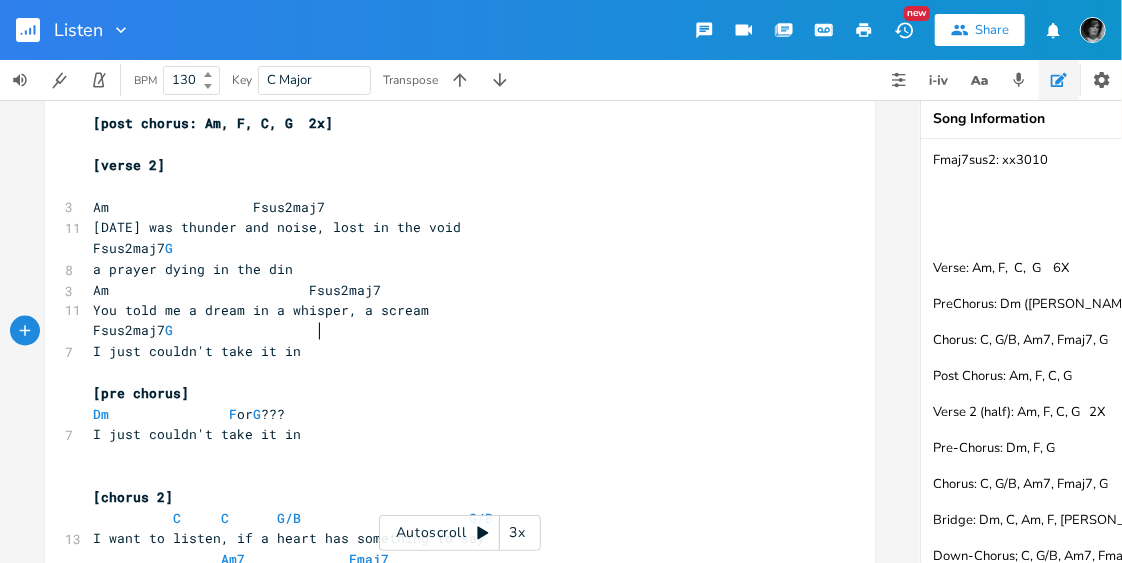 click on "Fsus2maj7                    G" at bounding box center (133, 331) 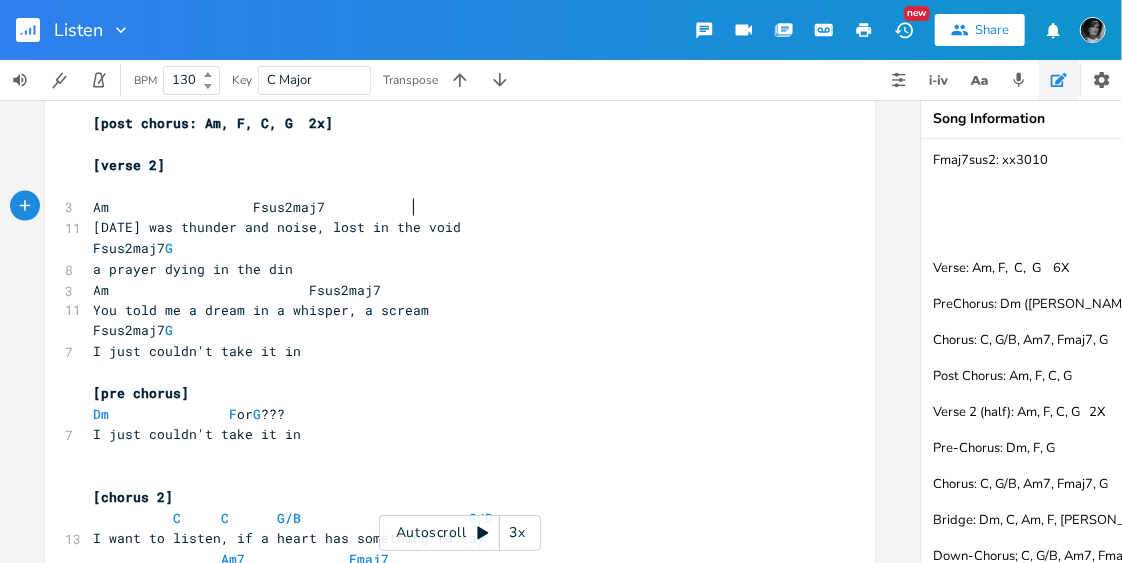 click on "Am                  Fsus2maj7" at bounding box center [209, 207] 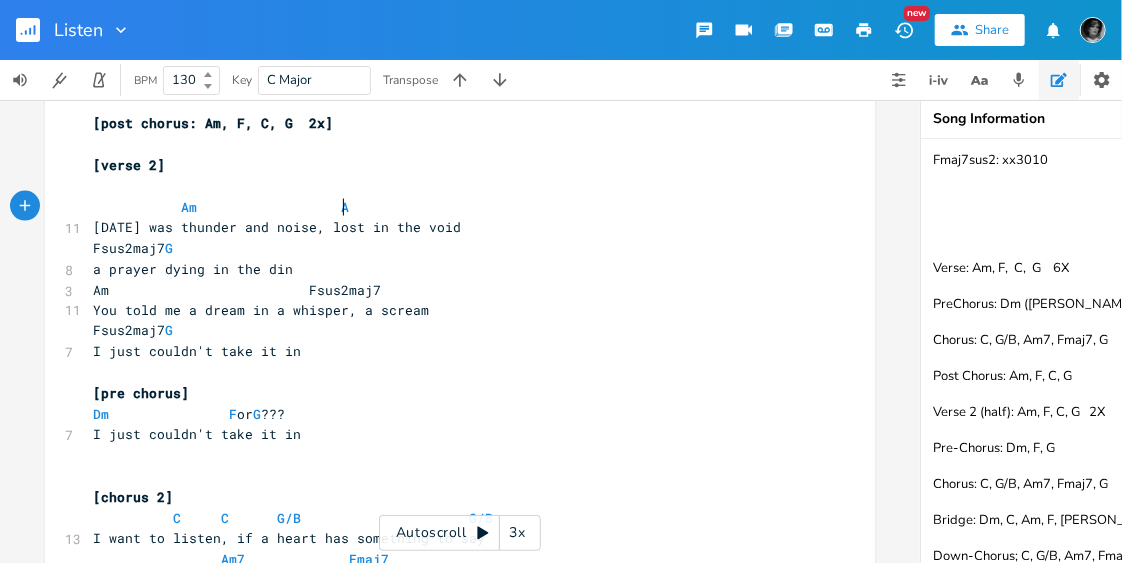type on "Am" 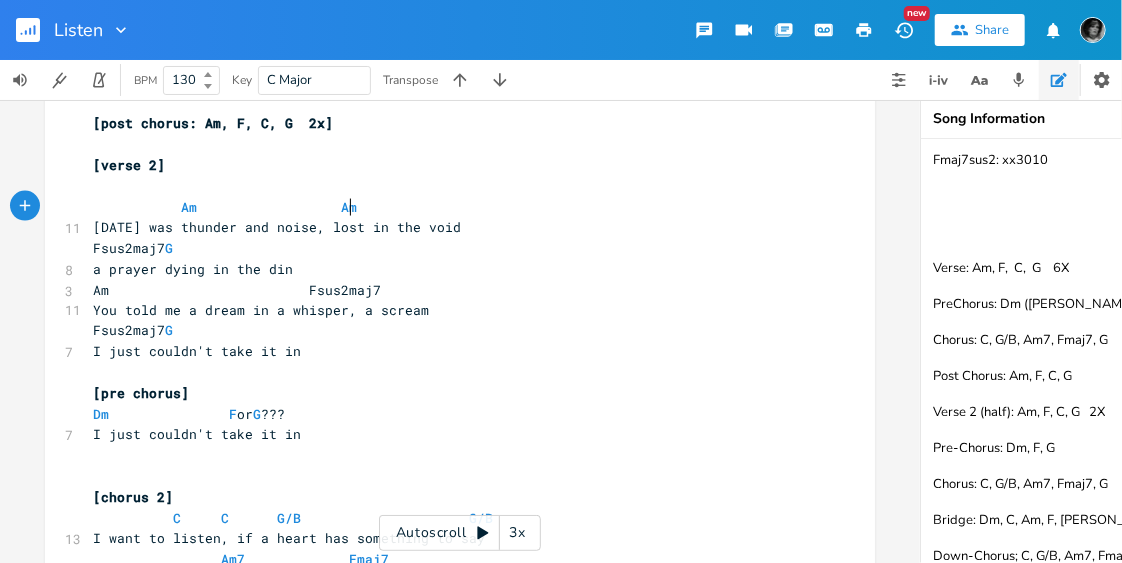 scroll, scrollTop: 0, scrollLeft: 19, axis: horizontal 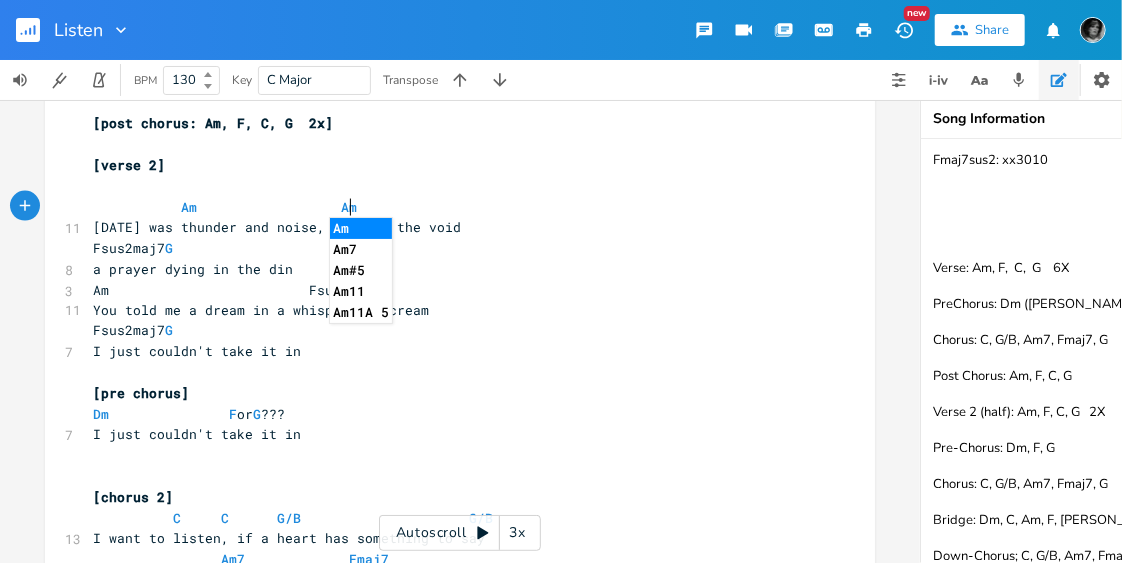 click on "Am                         Fsus2maj7" at bounding box center (237, 290) 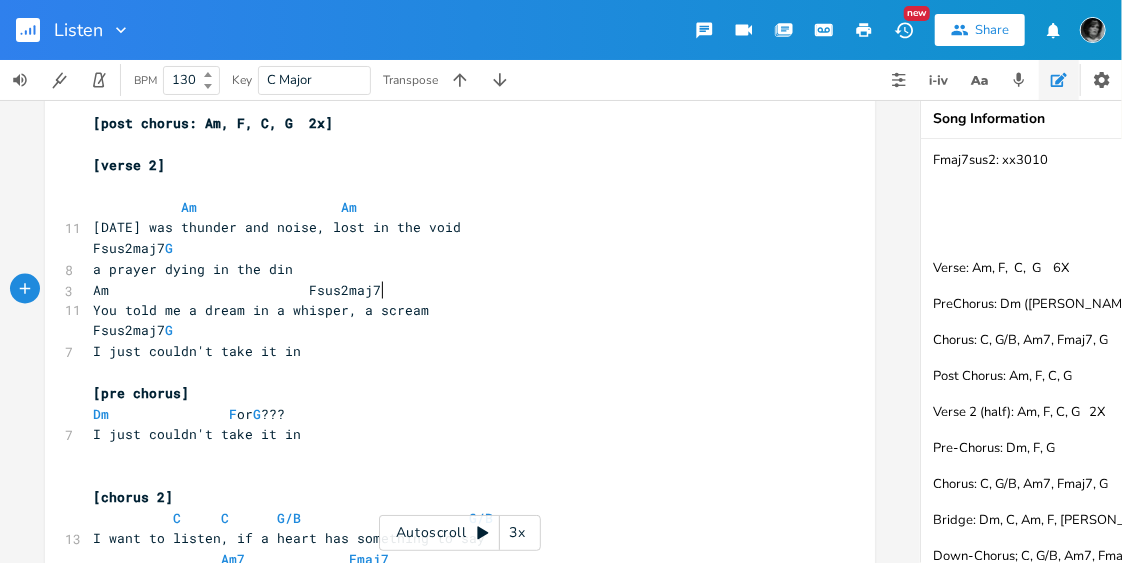 click on "Am                         Fsus2maj7" at bounding box center [237, 290] 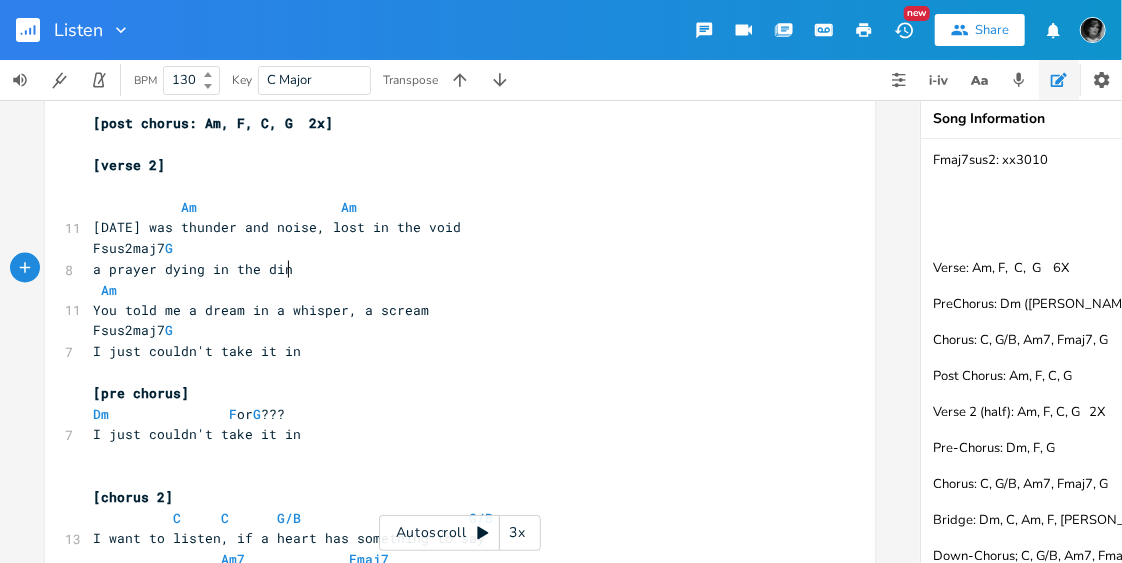 type on "a" 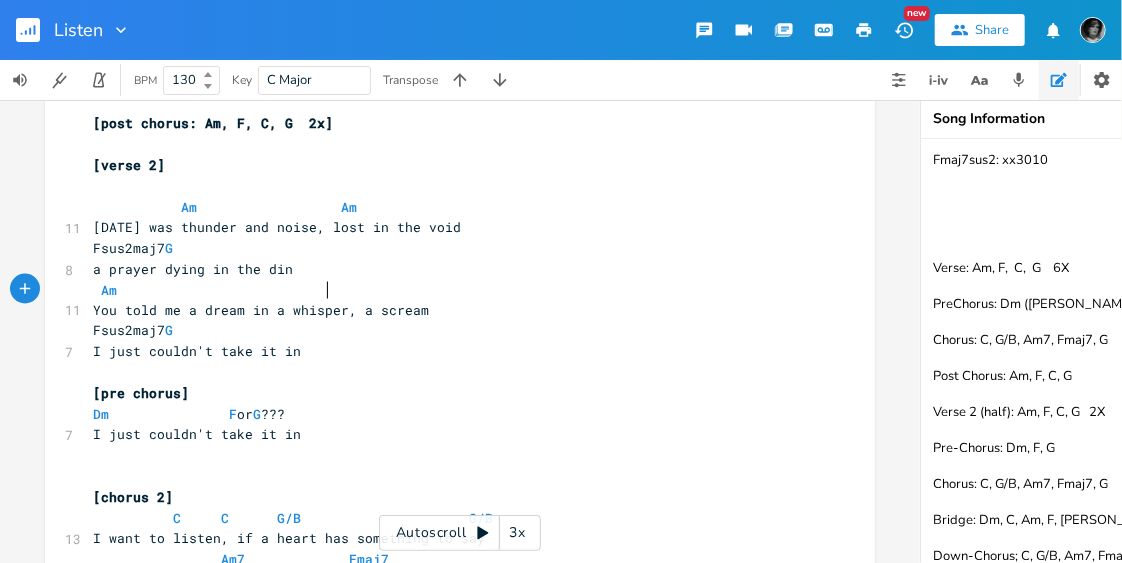 click on "Am" at bounding box center [450, 290] 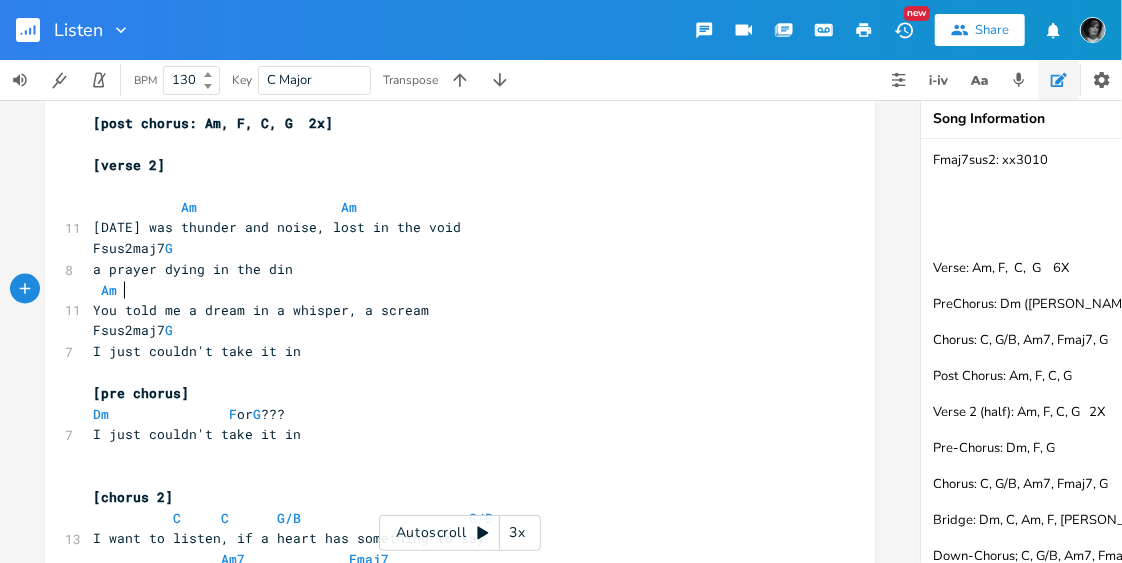 click on "Am" at bounding box center [213, 290] 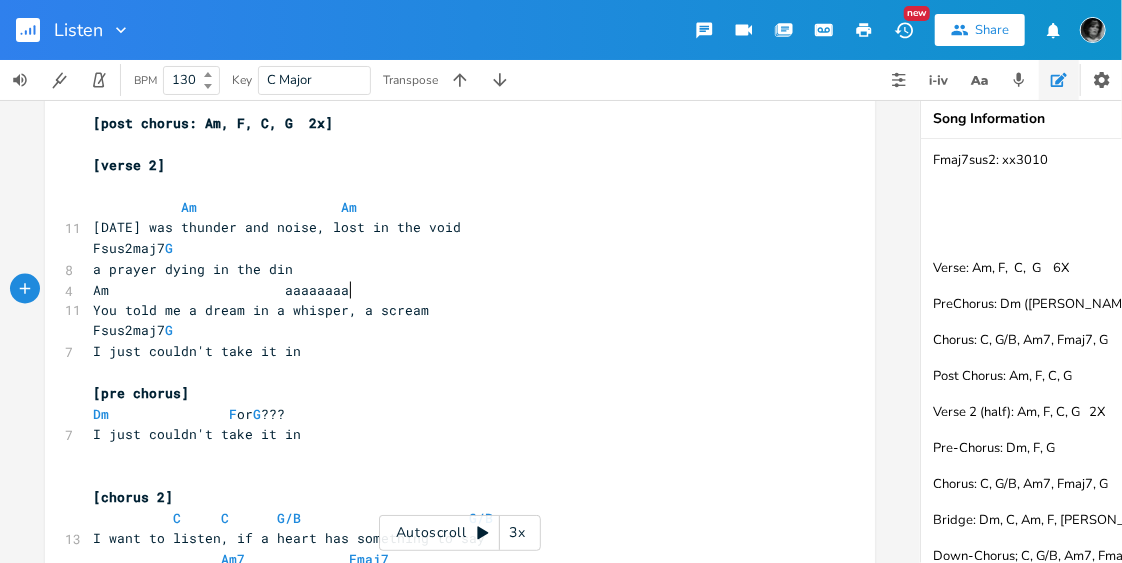 scroll, scrollTop: 0, scrollLeft: 141, axis: horizontal 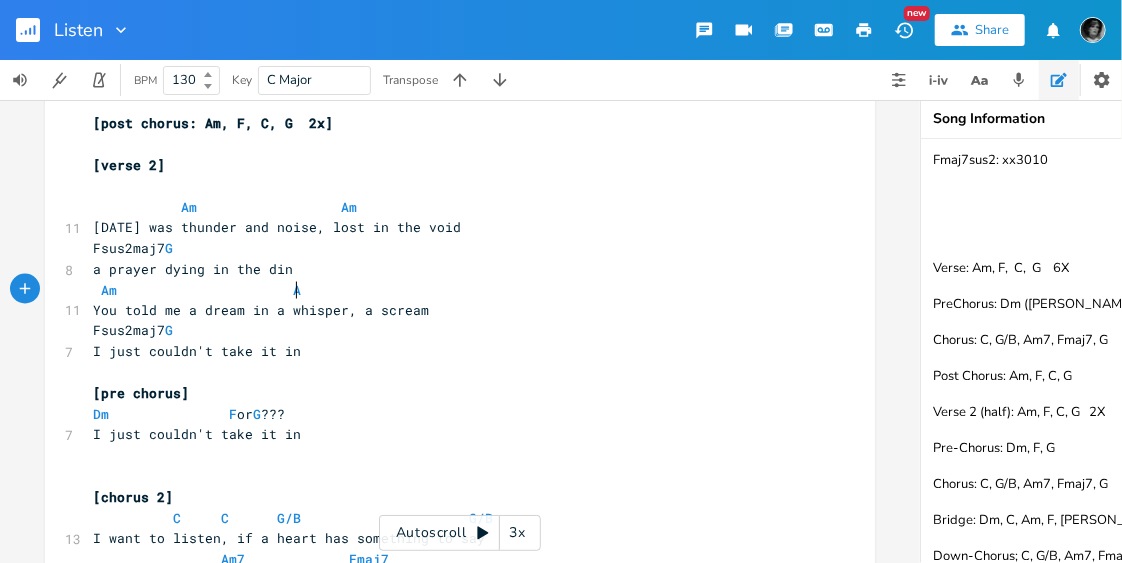 type on "Am" 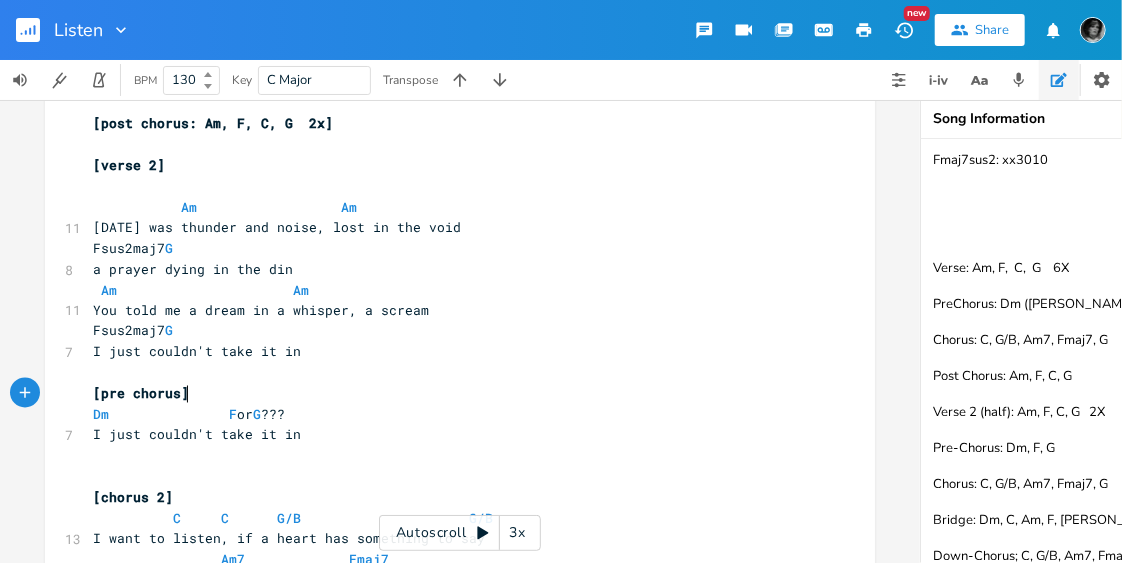 click on "[pre chorus]" at bounding box center (450, 394) 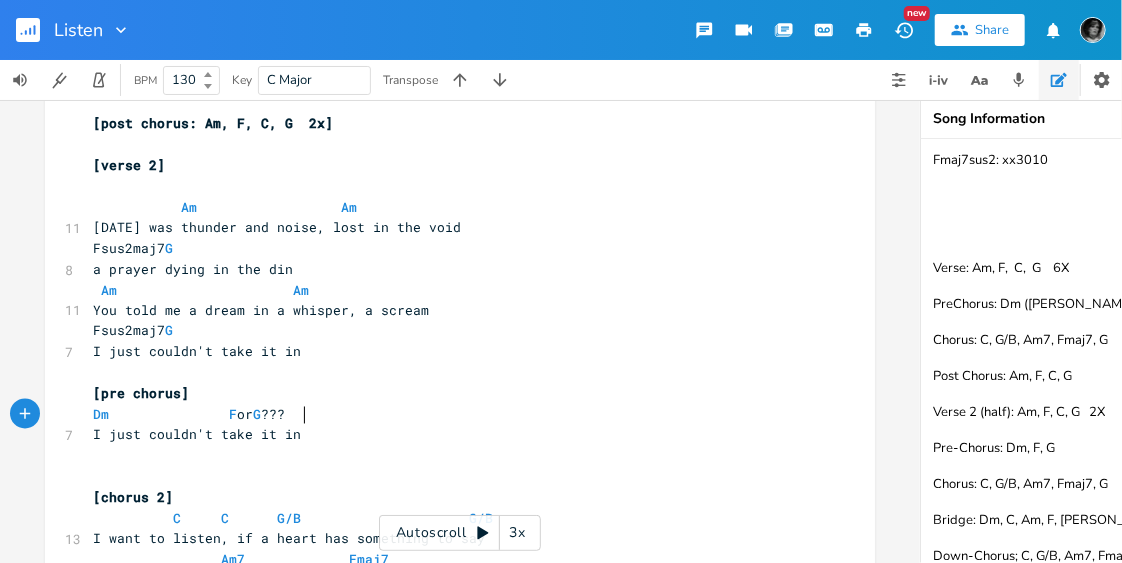 click on "Dm                 F  or  G  ???" at bounding box center (189, 415) 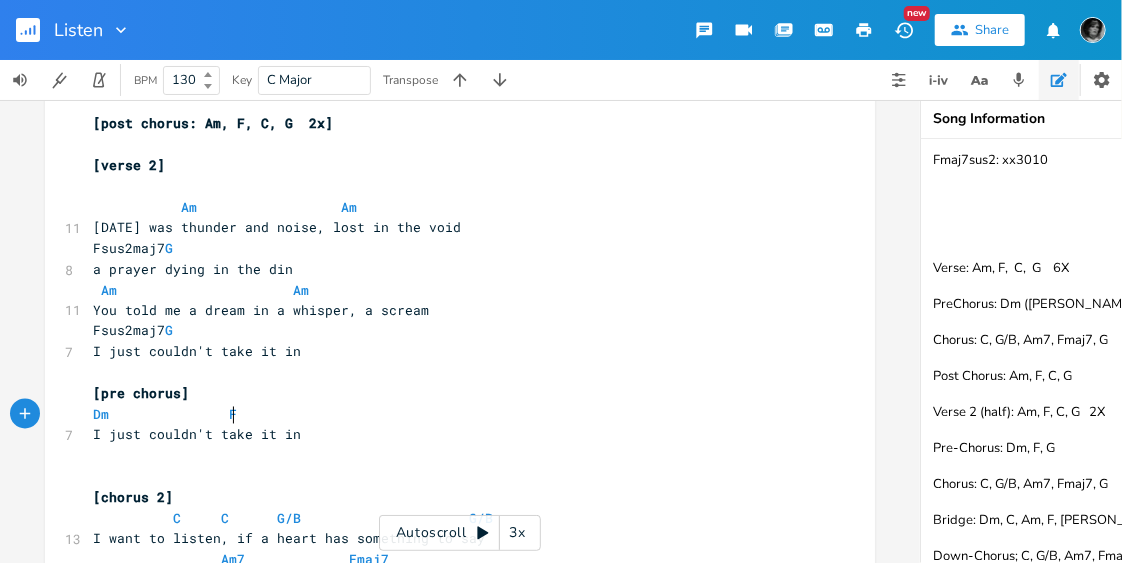 scroll, scrollTop: 0, scrollLeft: 2, axis: horizontal 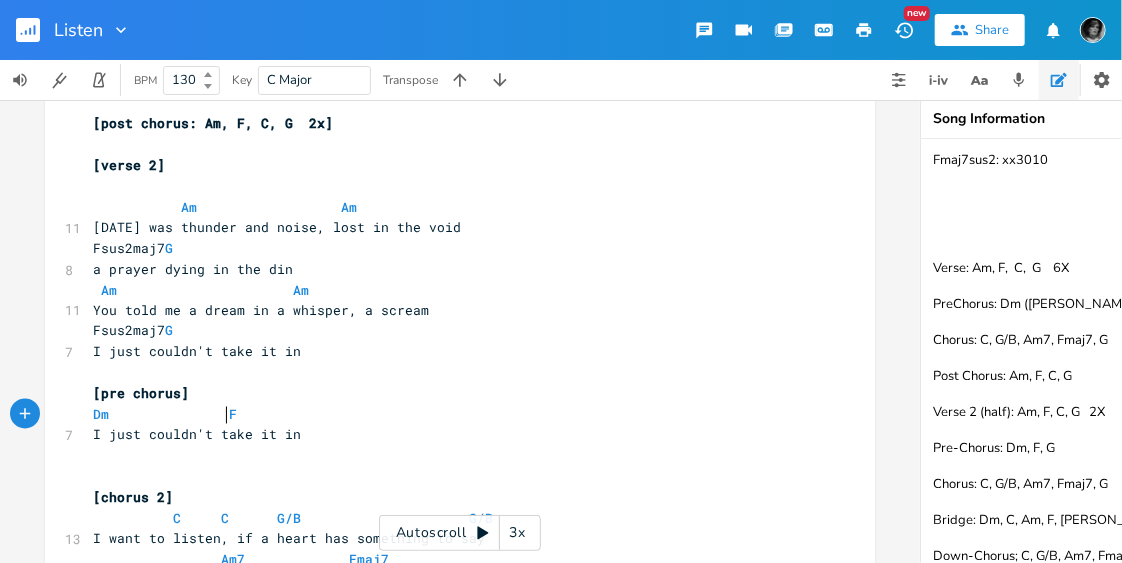 click on "Dm                 F" at bounding box center [169, 415] 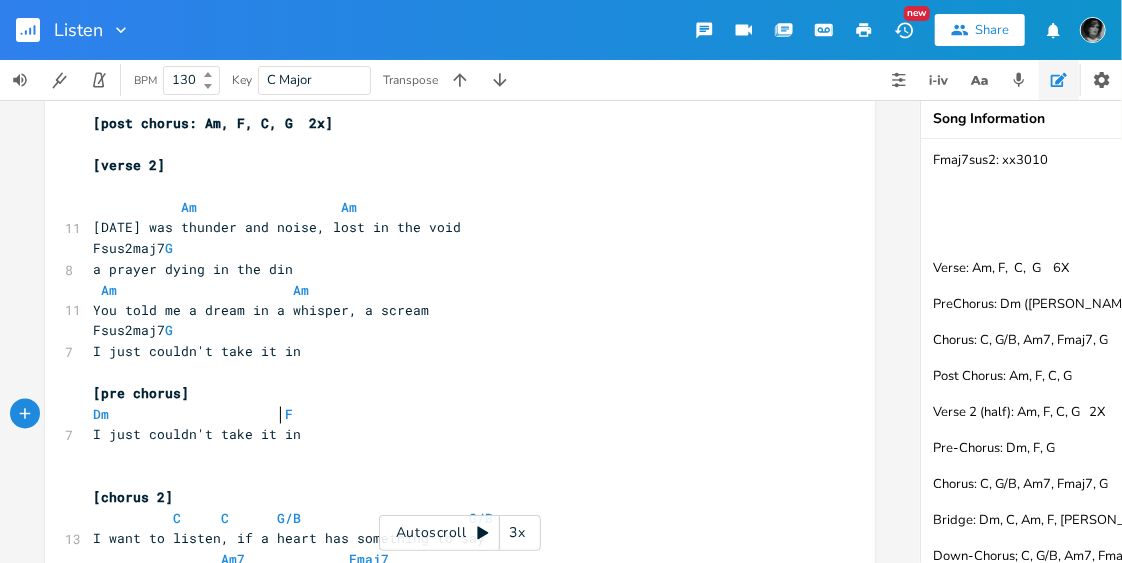 scroll, scrollTop: 0, scrollLeft: 25, axis: horizontal 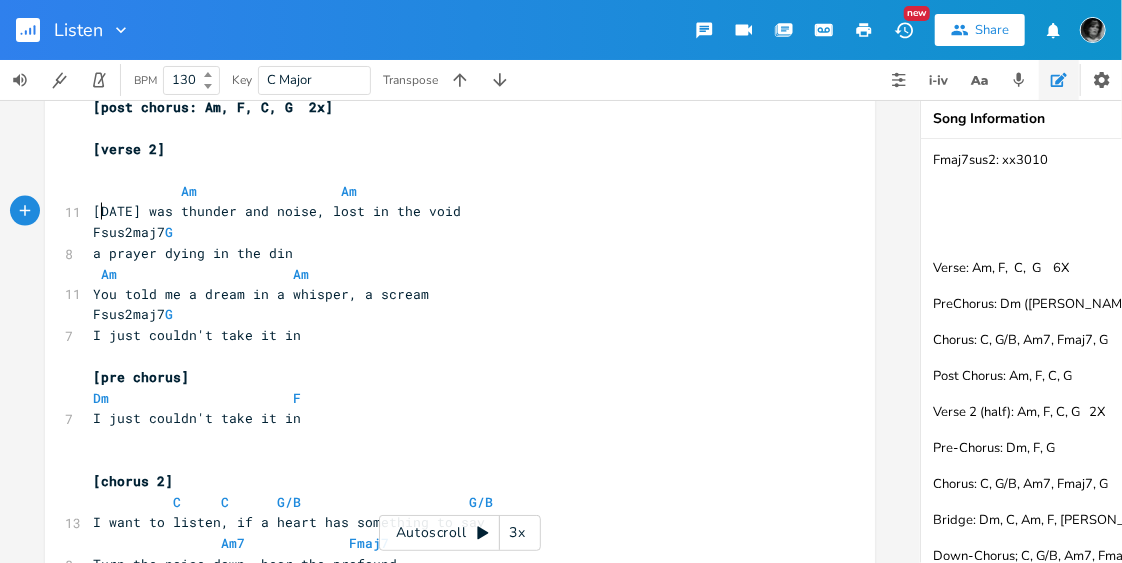 click on "[DATE] was thunder and noise, lost in the void" at bounding box center (277, 211) 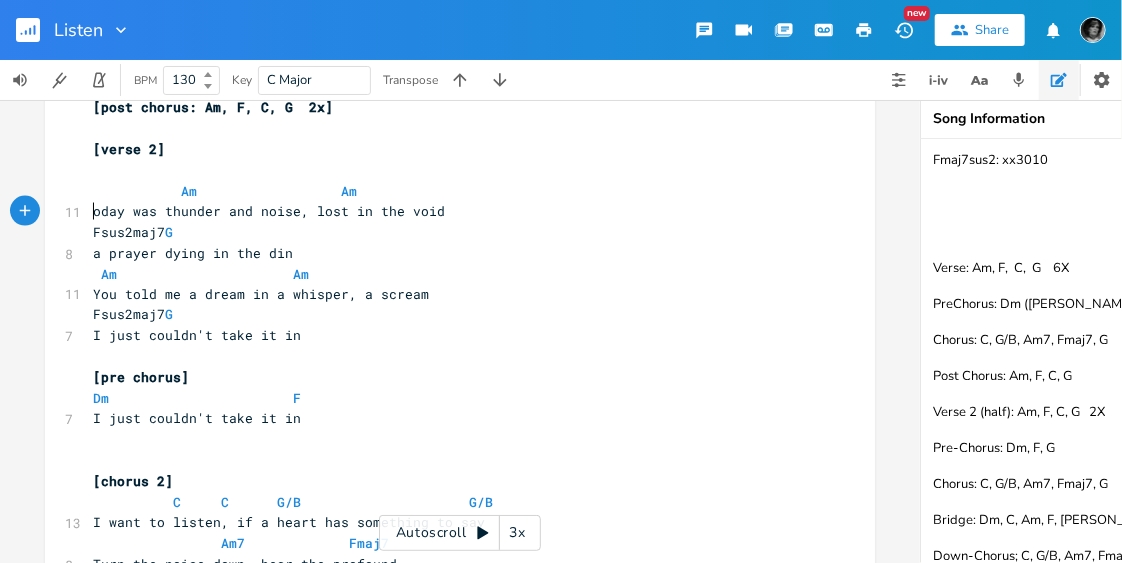 type on "T" 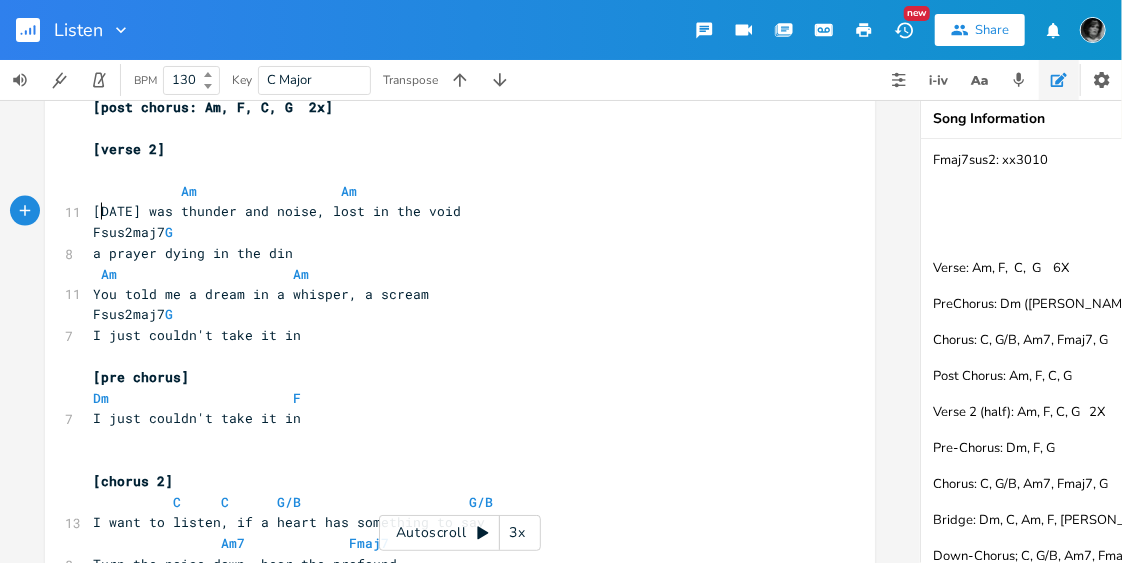 scroll, scrollTop: 0, scrollLeft: 8, axis: horizontal 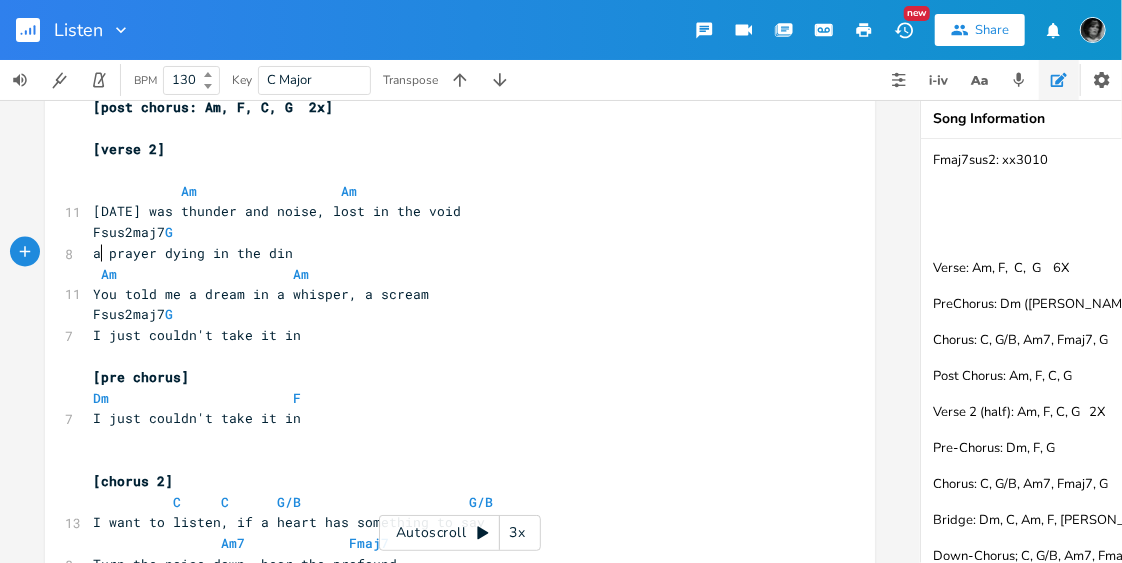 click on "a prayer dying in the din" at bounding box center [193, 253] 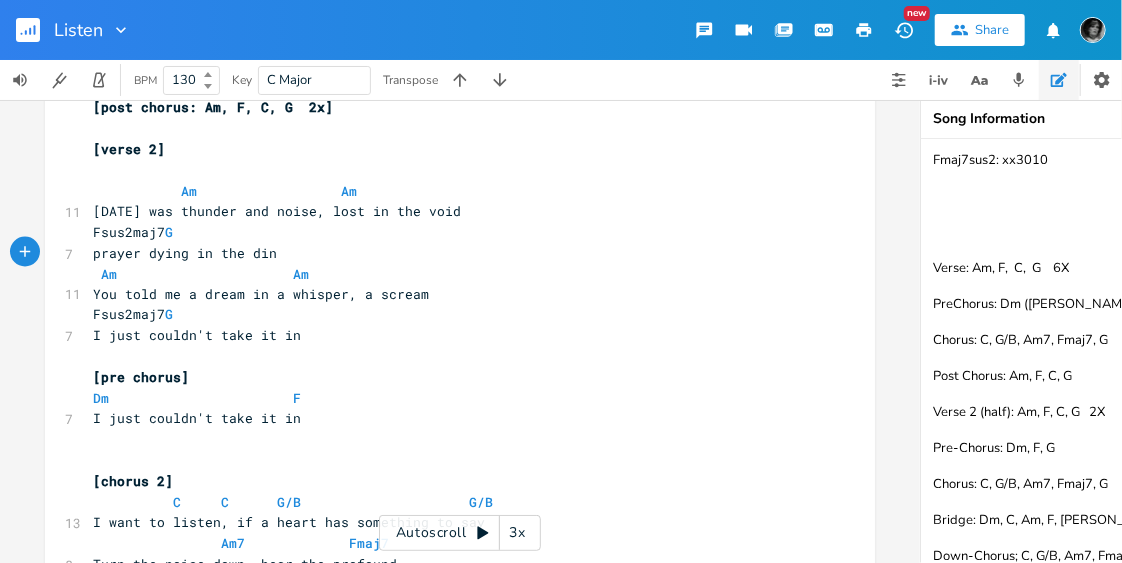 type on "A" 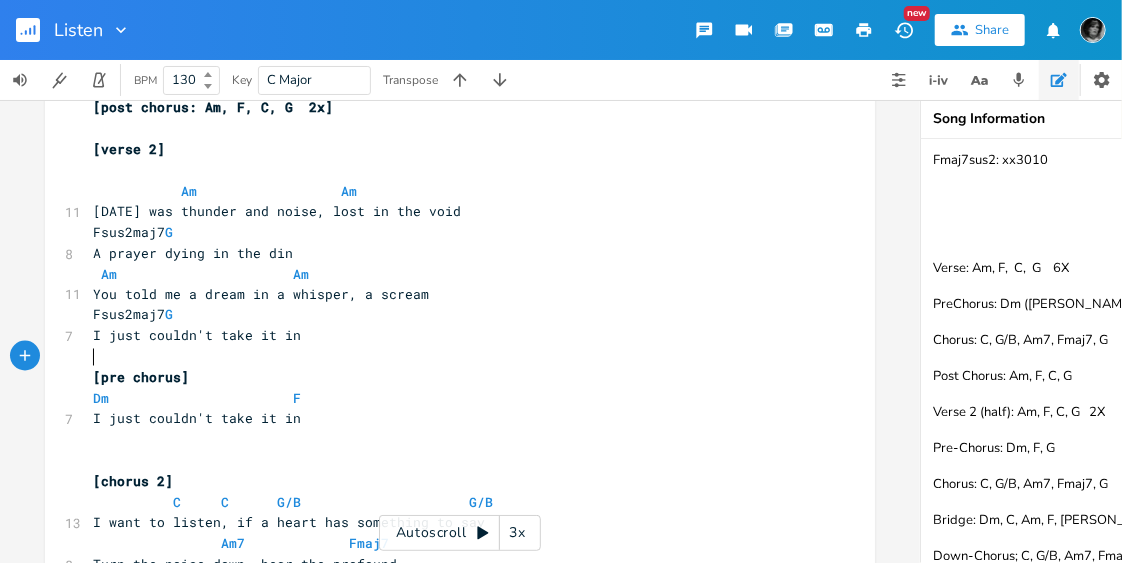 click on "​" at bounding box center (450, 357) 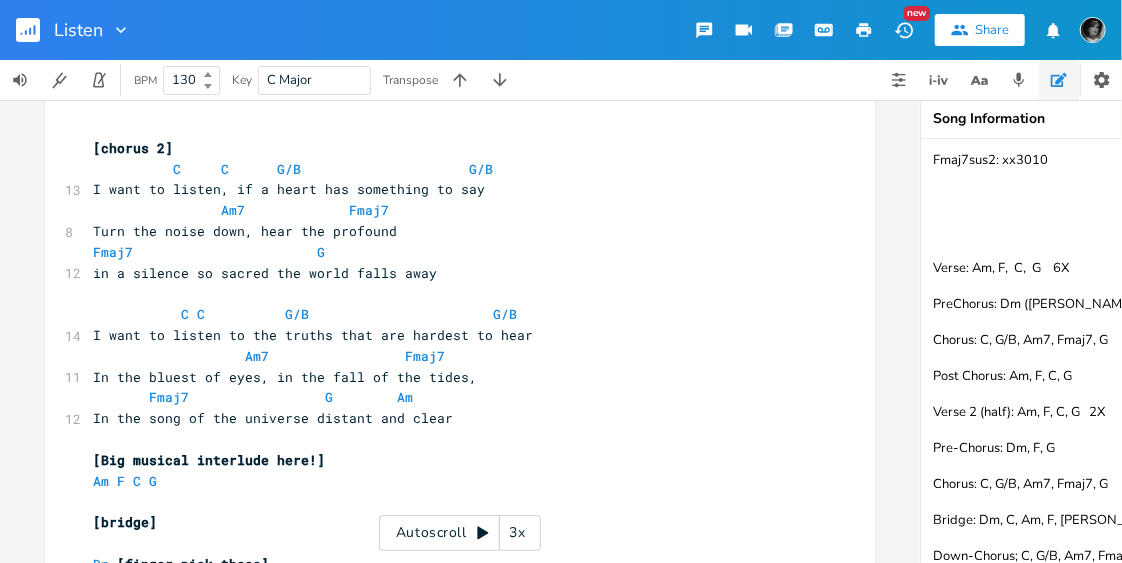 scroll, scrollTop: 1790, scrollLeft: 0, axis: vertical 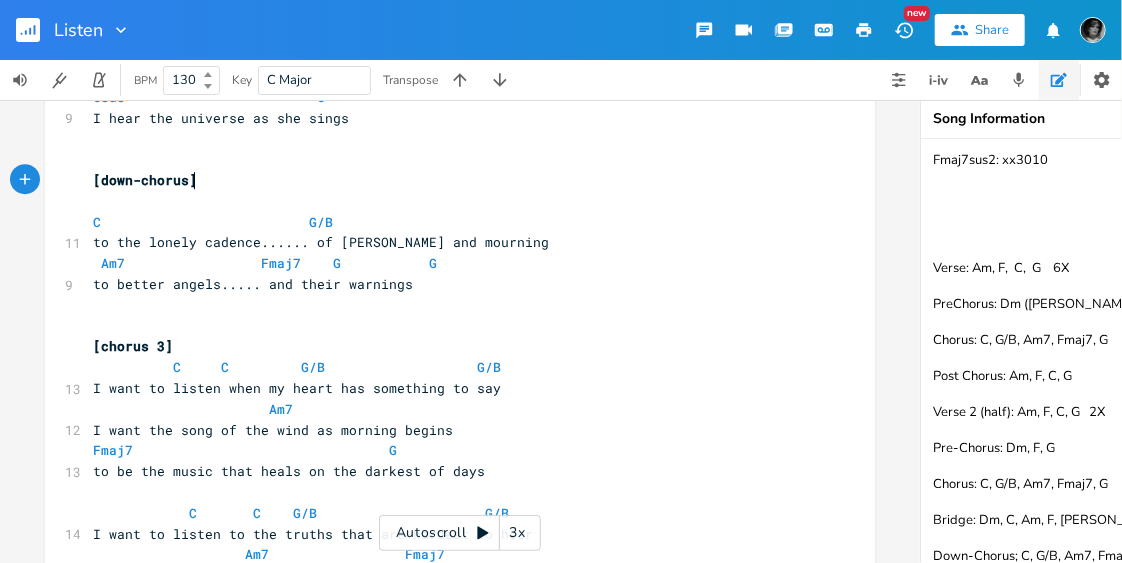 click on "[down-chorus]" at bounding box center (450, 180) 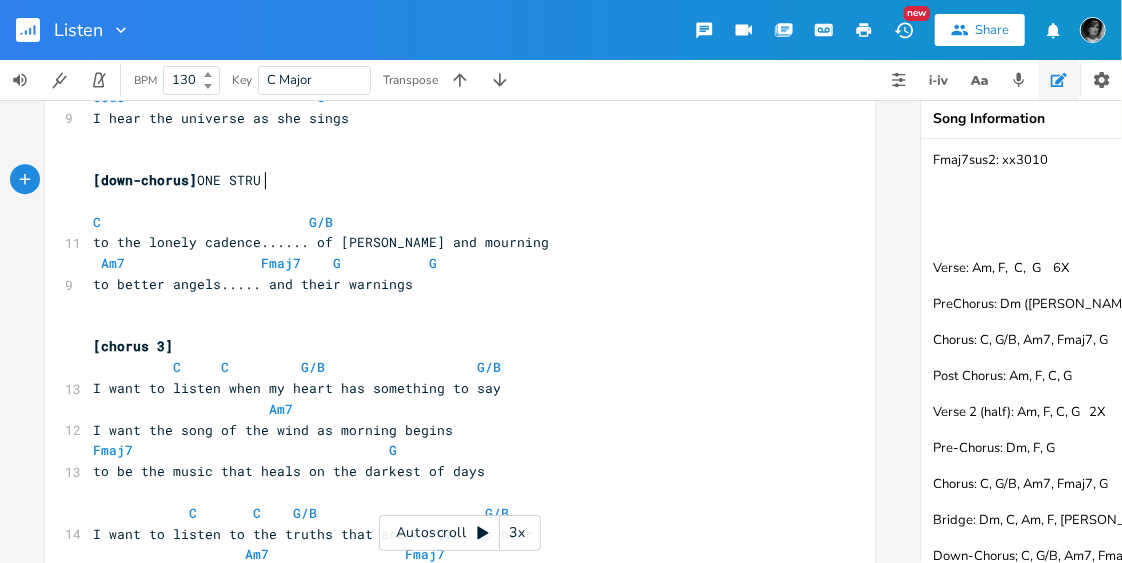 type on "ONE STRUM" 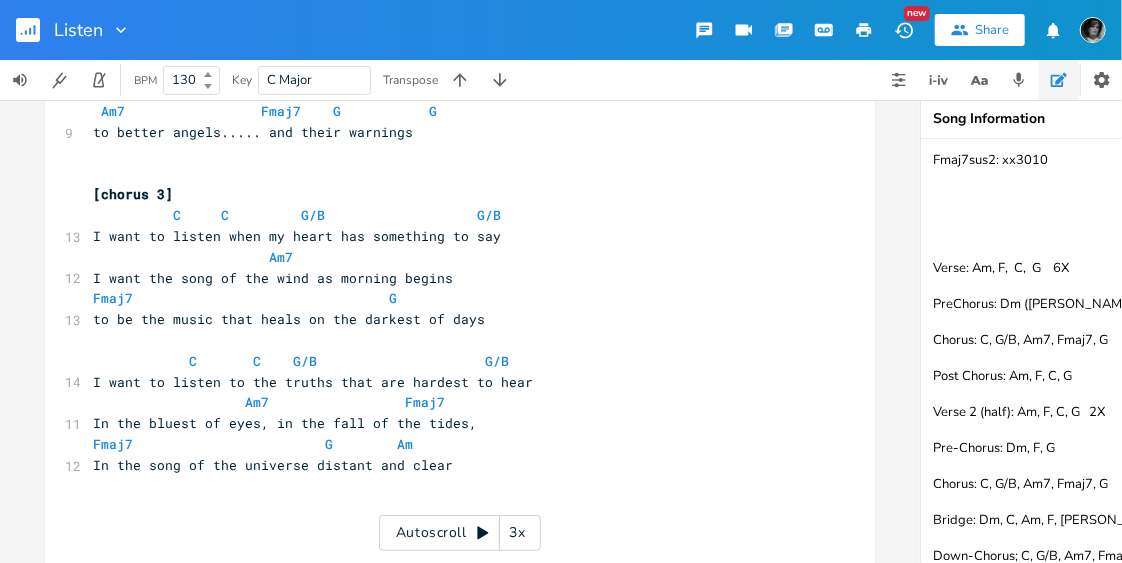 scroll, scrollTop: 2685, scrollLeft: 0, axis: vertical 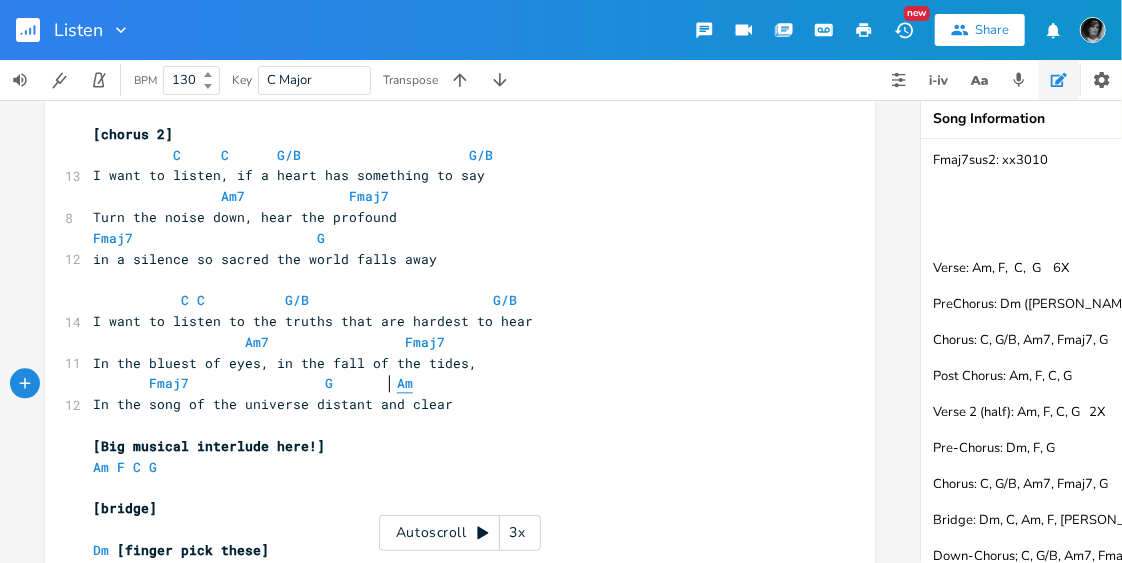 click on "Am" at bounding box center (405, 383) 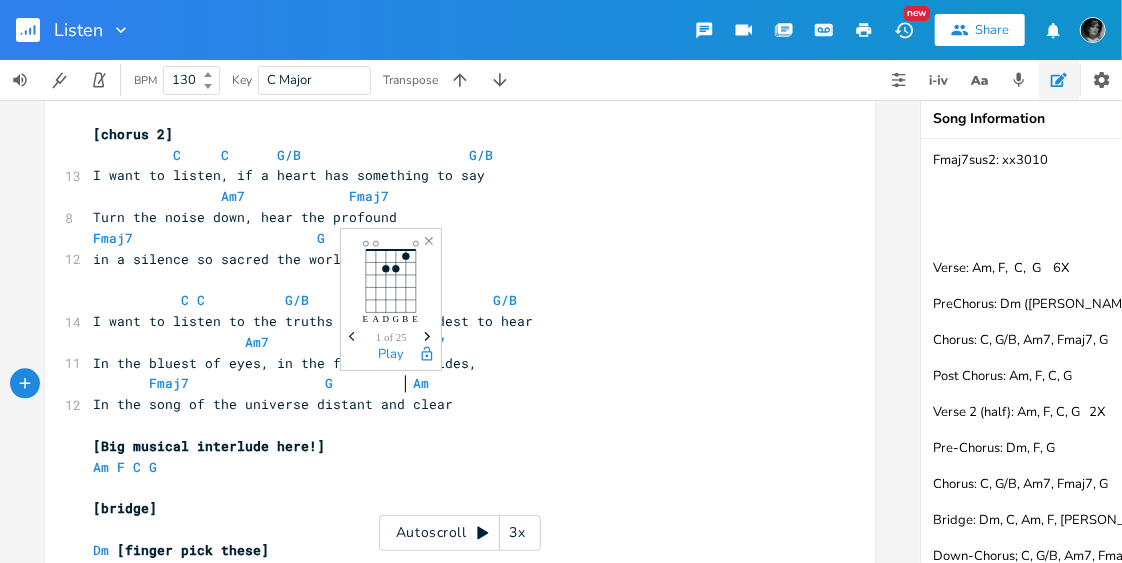 scroll, scrollTop: 0, scrollLeft: 8, axis: horizontal 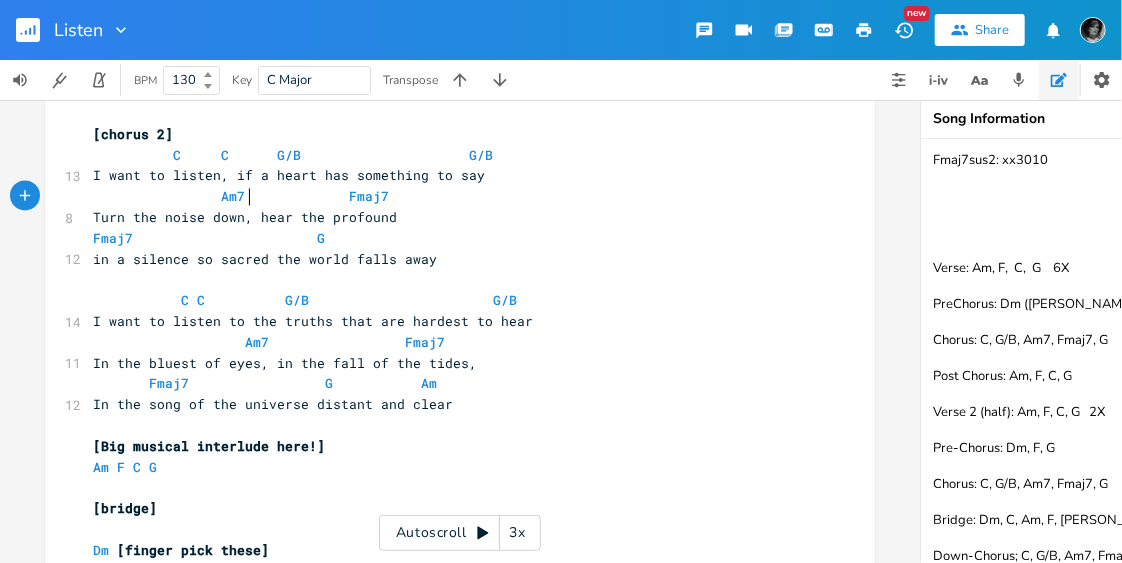 click on "Am7               Fmaj7" at bounding box center [273, 196] 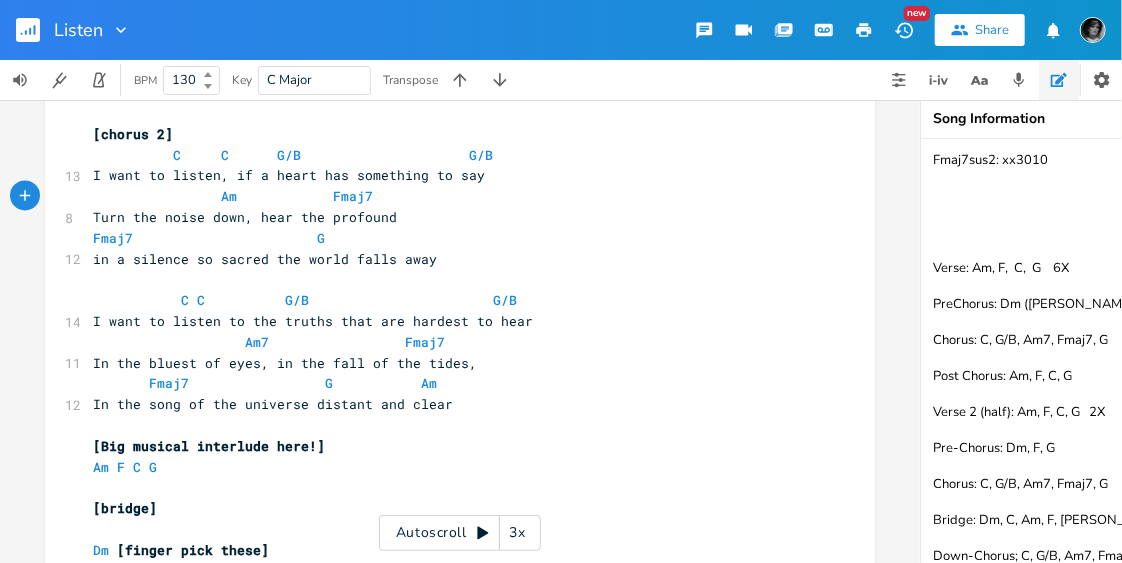 scroll, scrollTop: 0, scrollLeft: 2, axis: horizontal 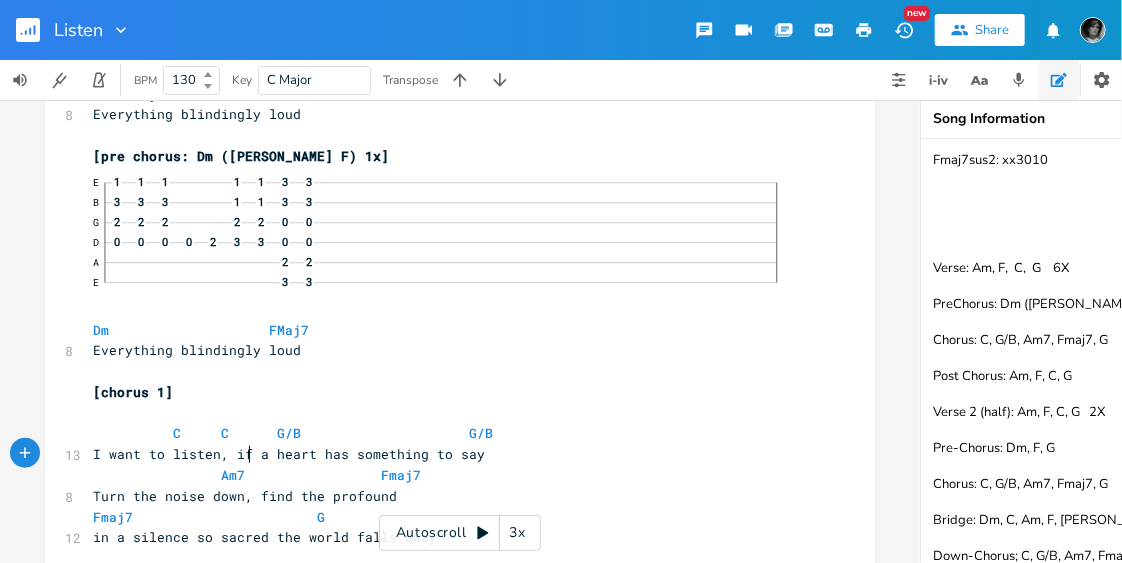 click on "I want to listen, if a heart has something to say" at bounding box center (450, 454) 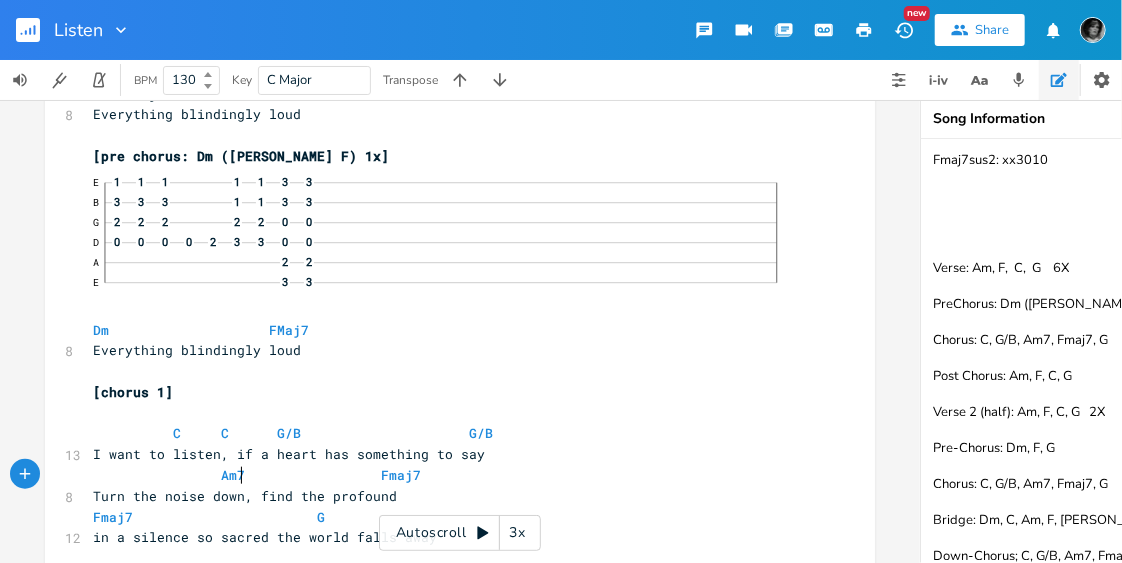 click on "Am7                   Fmaj7" at bounding box center (273, 475) 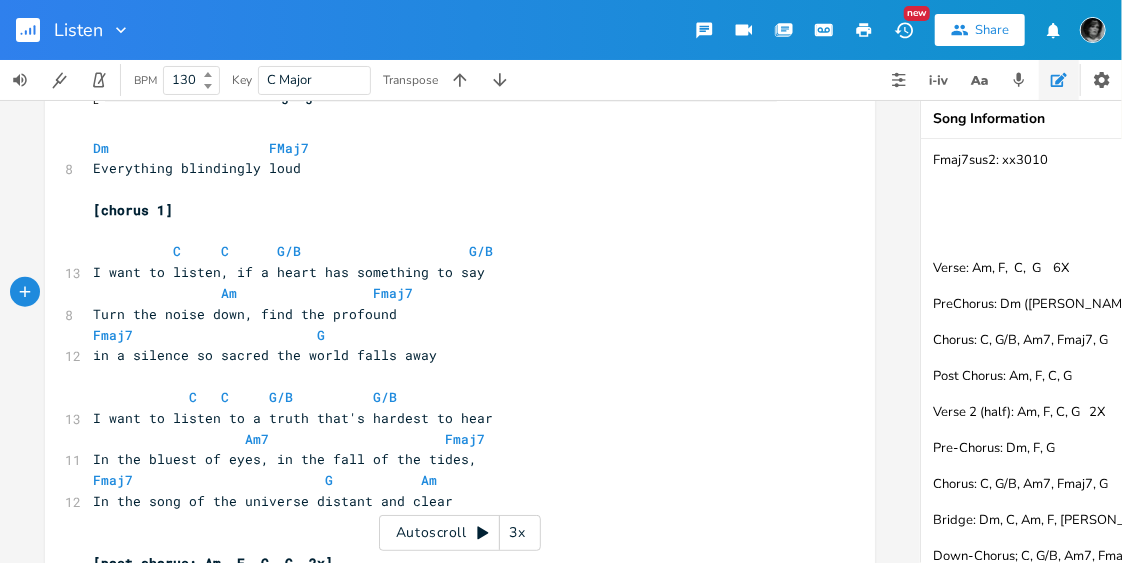 scroll, scrollTop: 956, scrollLeft: 0, axis: vertical 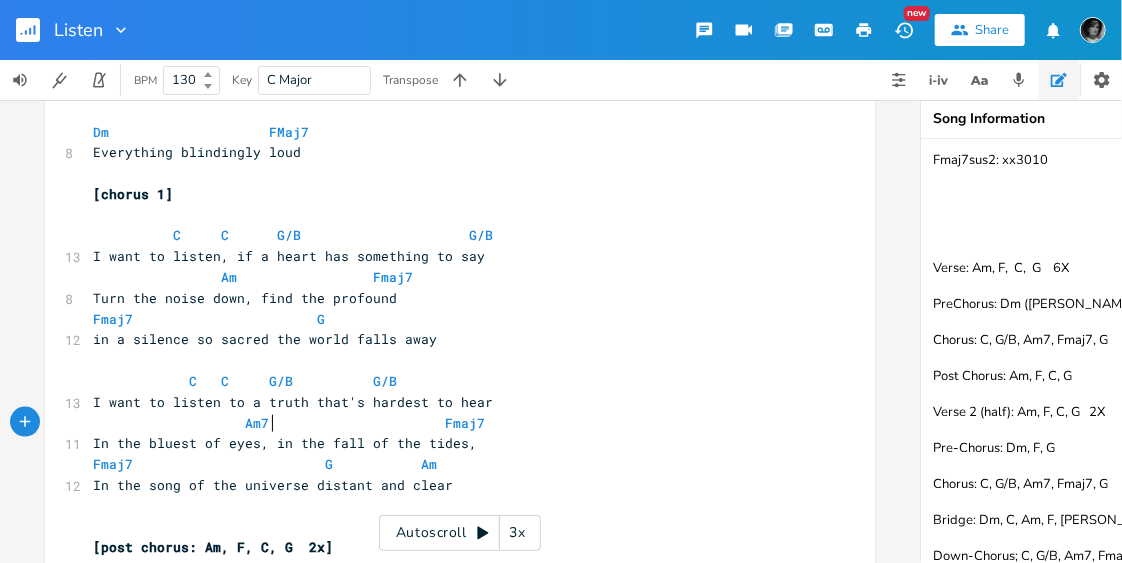 click on "Am7                        Fmaj7" at bounding box center (357, 423) 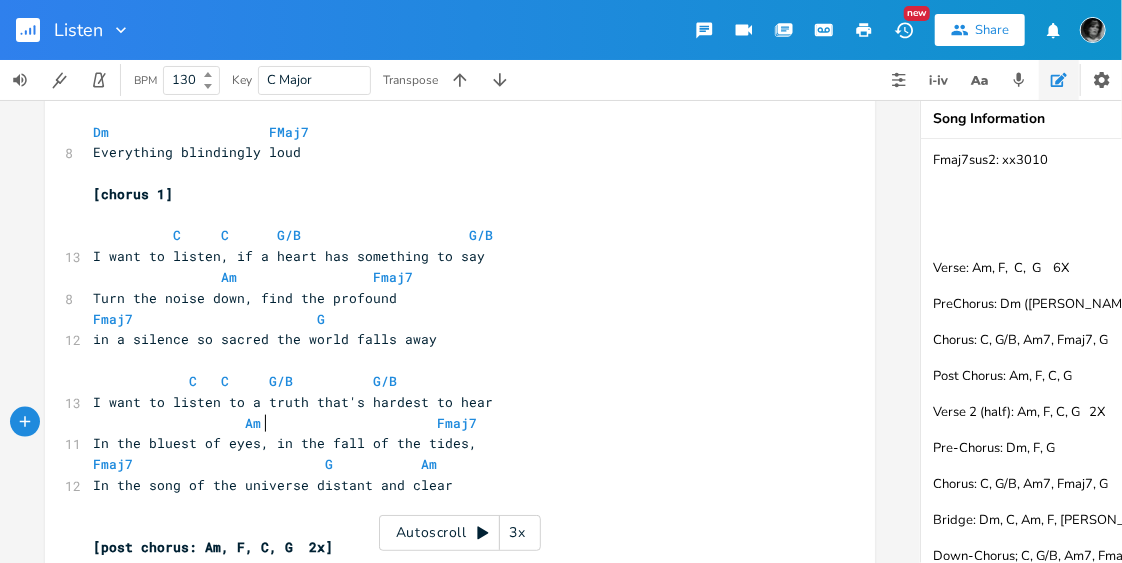 scroll, scrollTop: 0, scrollLeft: 5, axis: horizontal 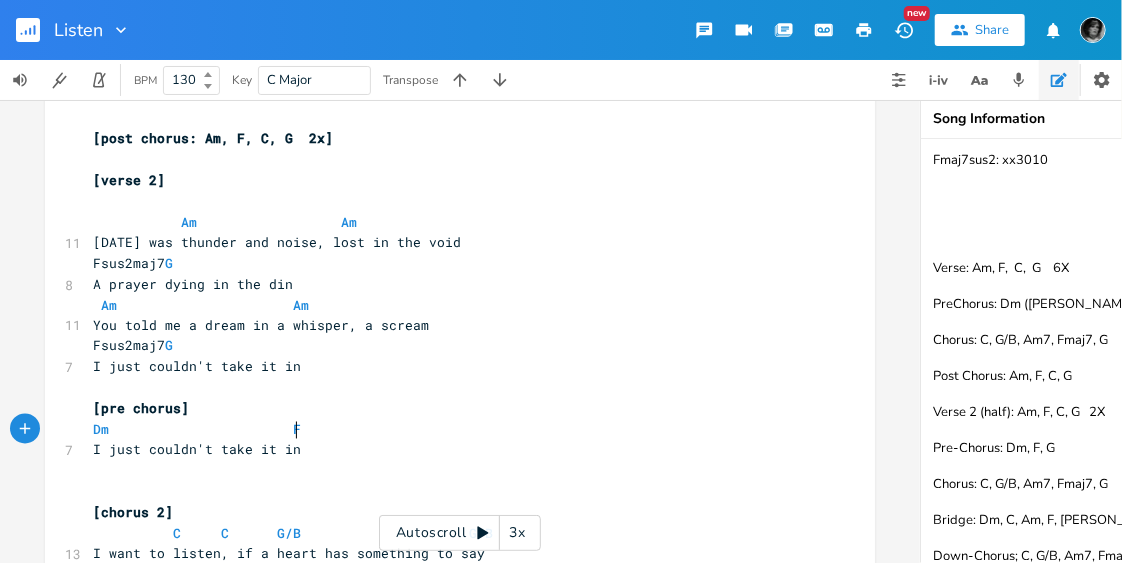 click on "Dm                         F" at bounding box center [201, 430] 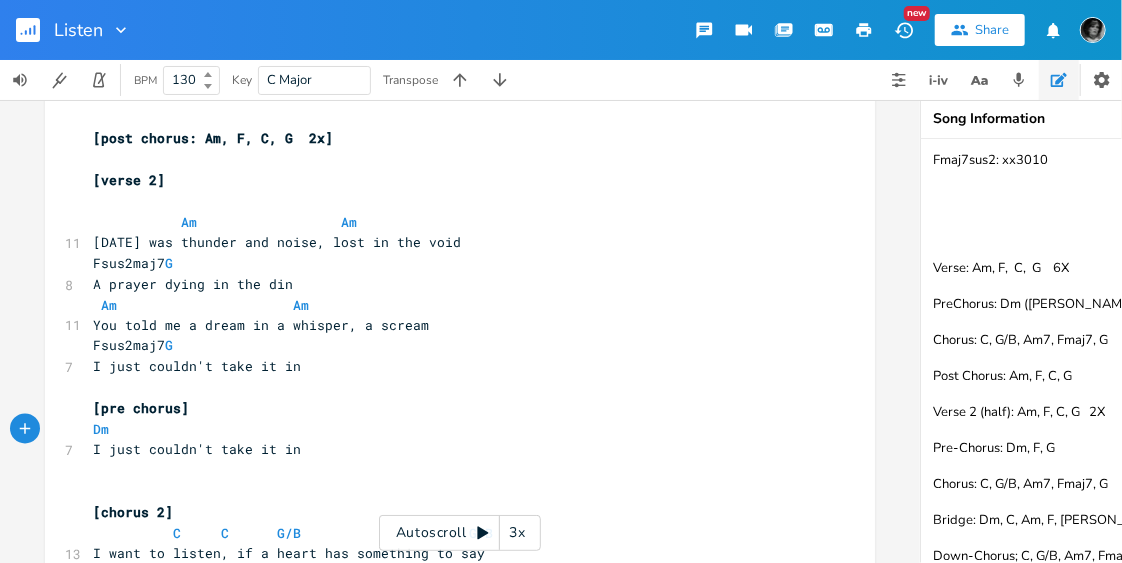 type on "g" 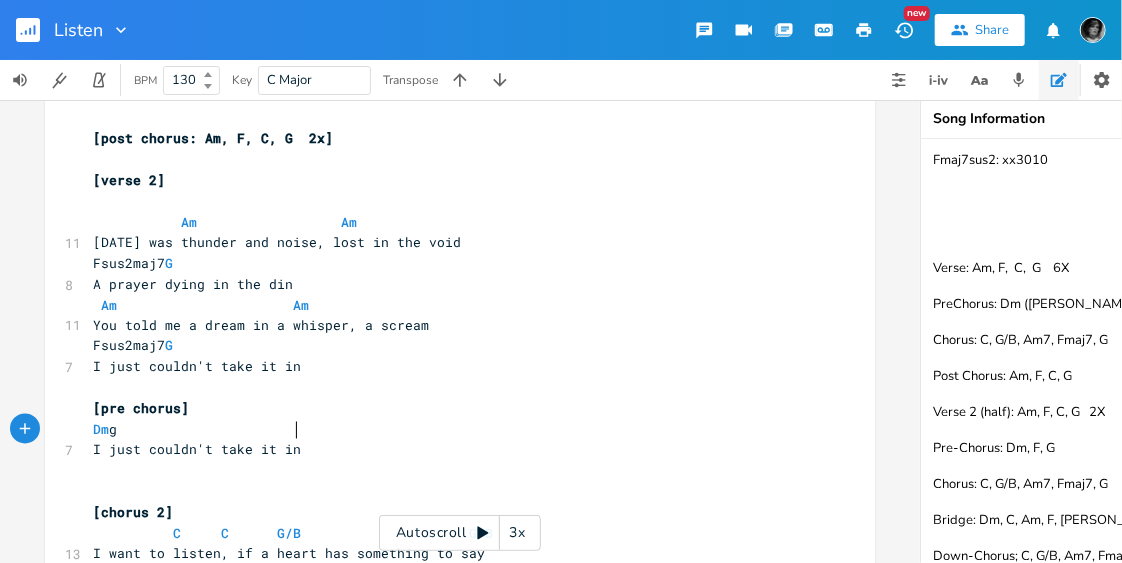 scroll, scrollTop: 0, scrollLeft: 5, axis: horizontal 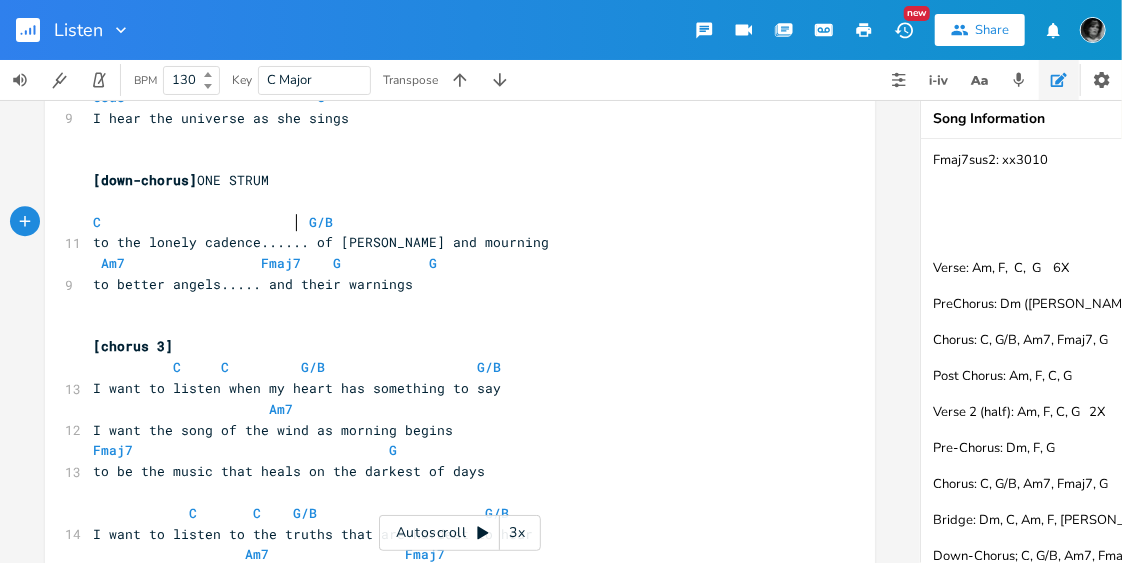click on "C                            G/B" at bounding box center (213, 222) 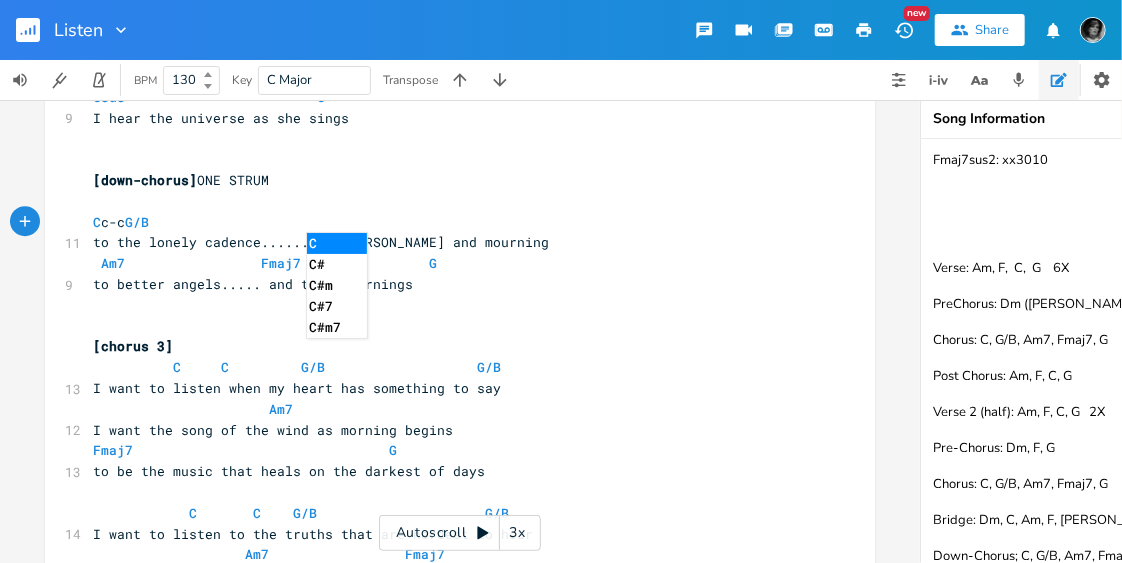 type on "c-c-" 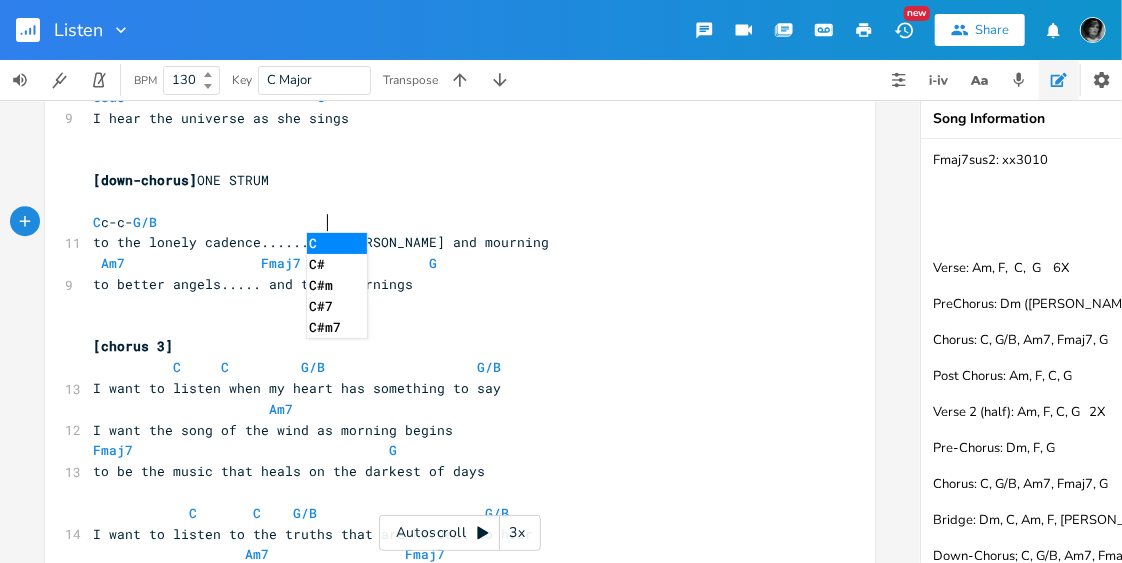 scroll, scrollTop: 0, scrollLeft: 21, axis: horizontal 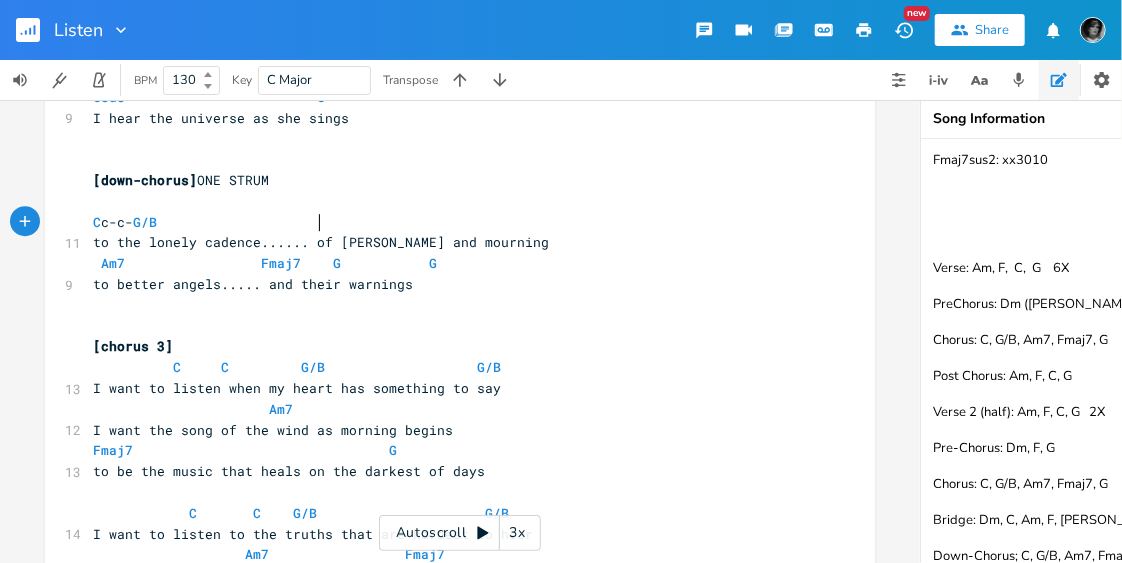 click on "C                          c-c-  G/B" at bounding box center (125, 222) 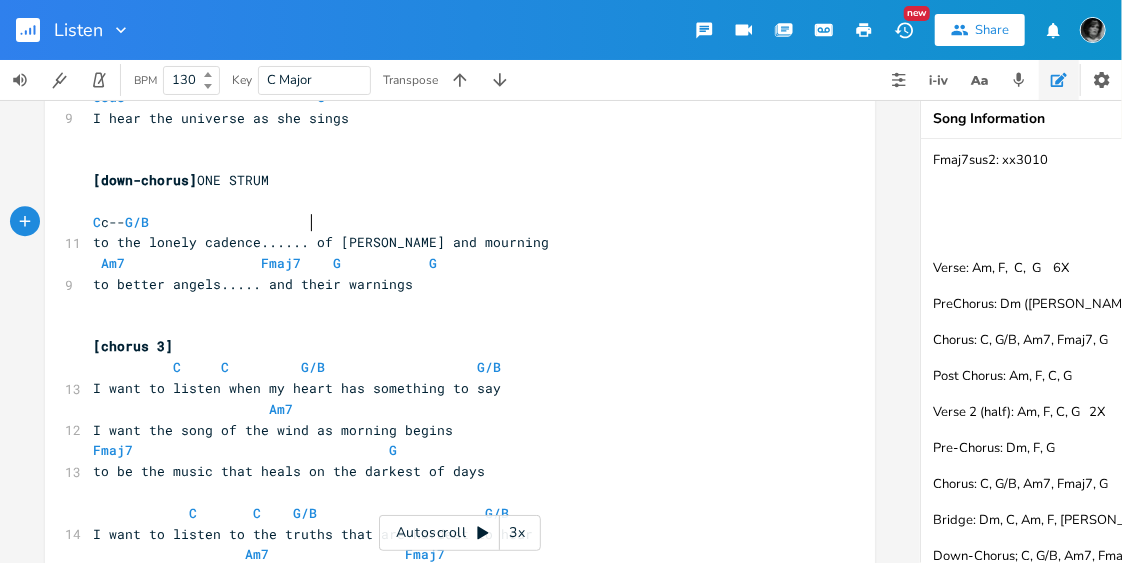 scroll, scrollTop: 0, scrollLeft: 6, axis: horizontal 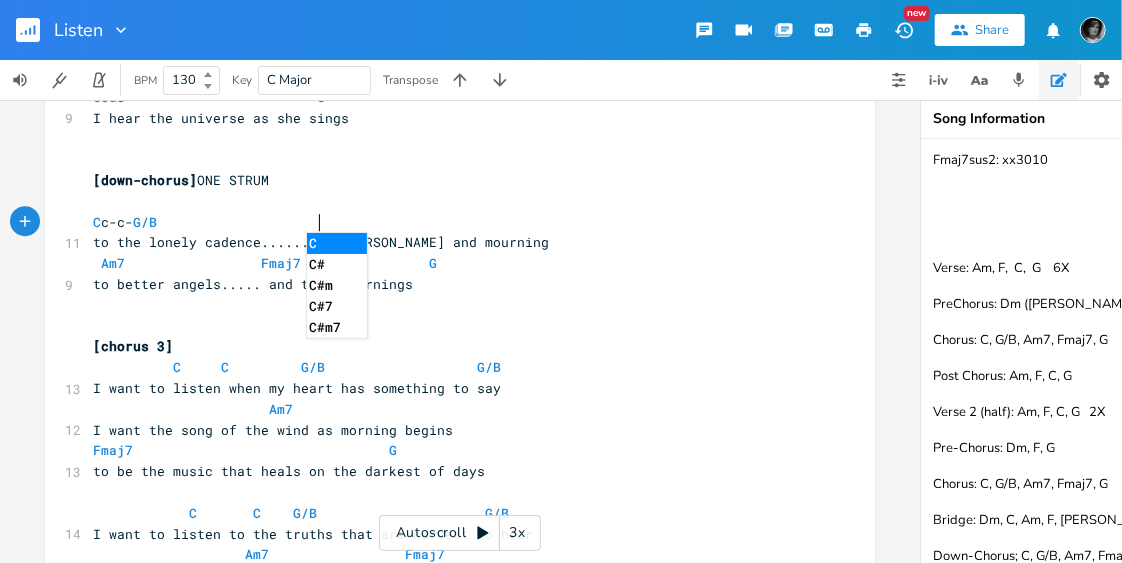 type on "c" 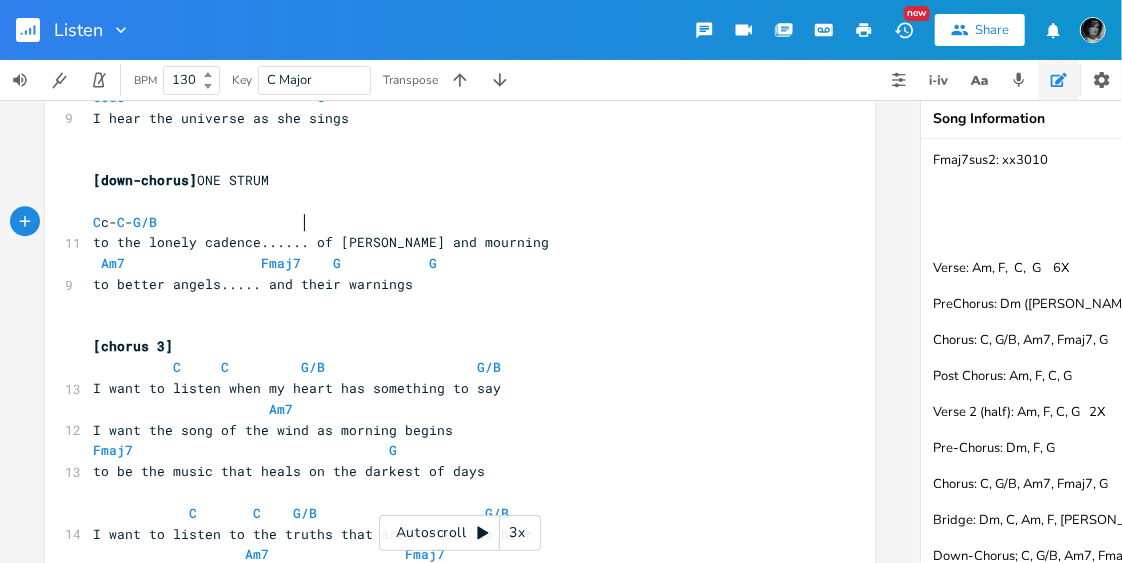 click on "C                          c- C -  G/B" at bounding box center [125, 222] 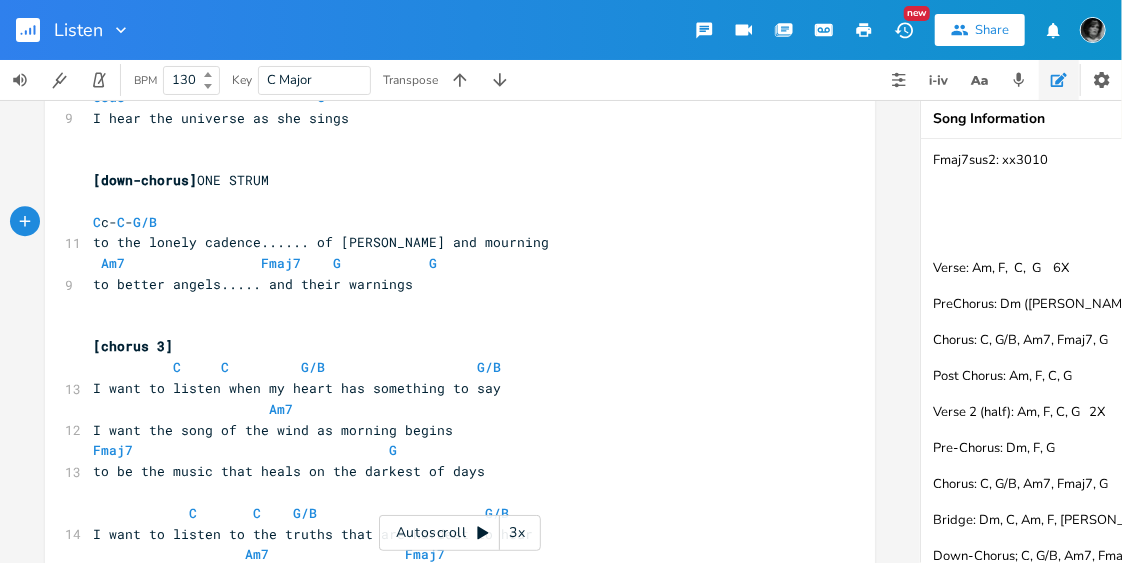 type on "c" 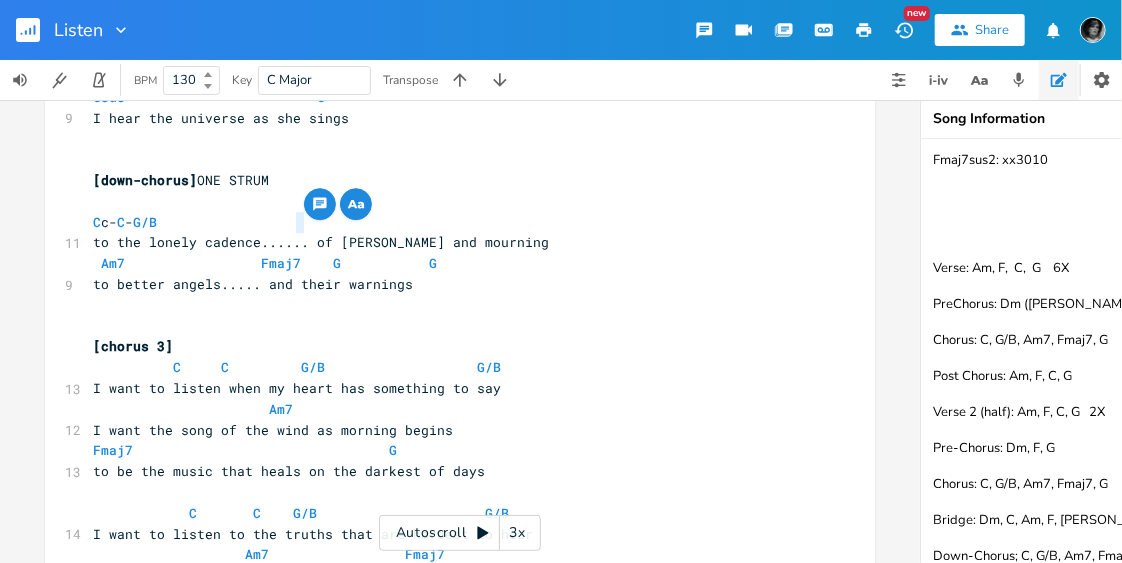 click on "C                          c- C -  G/B" at bounding box center (125, 222) 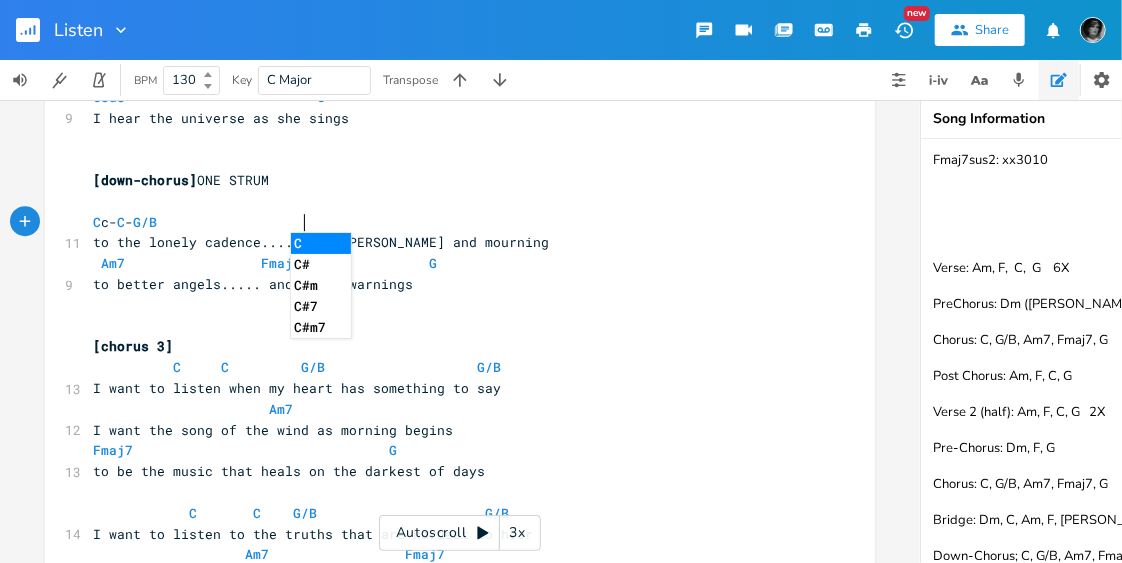click on "C" at bounding box center (321, 243) 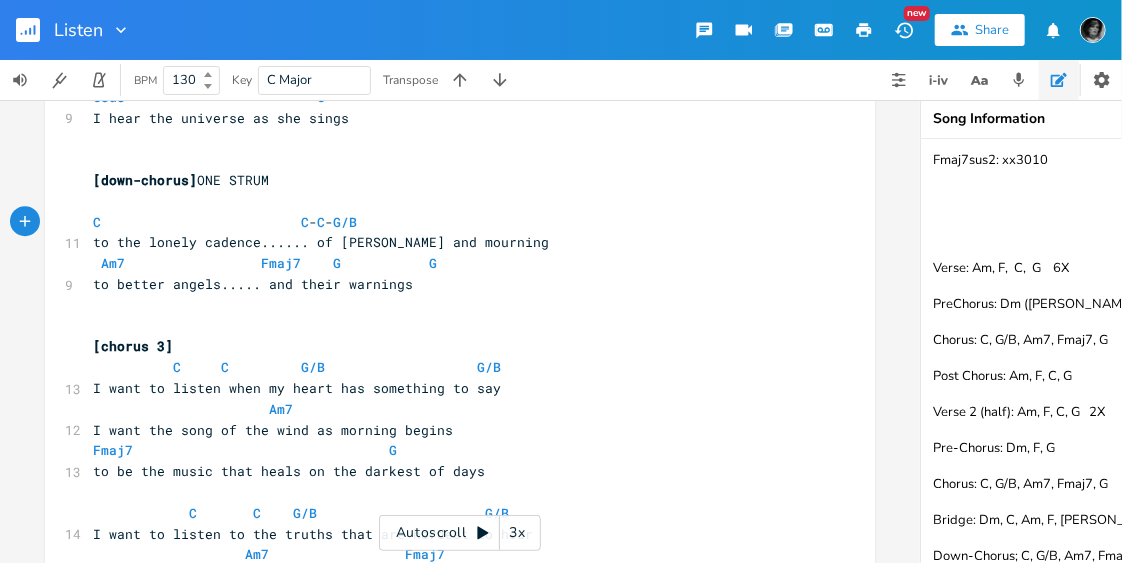 click on "Am7                   Fmaj7      G             G" at bounding box center (269, 263) 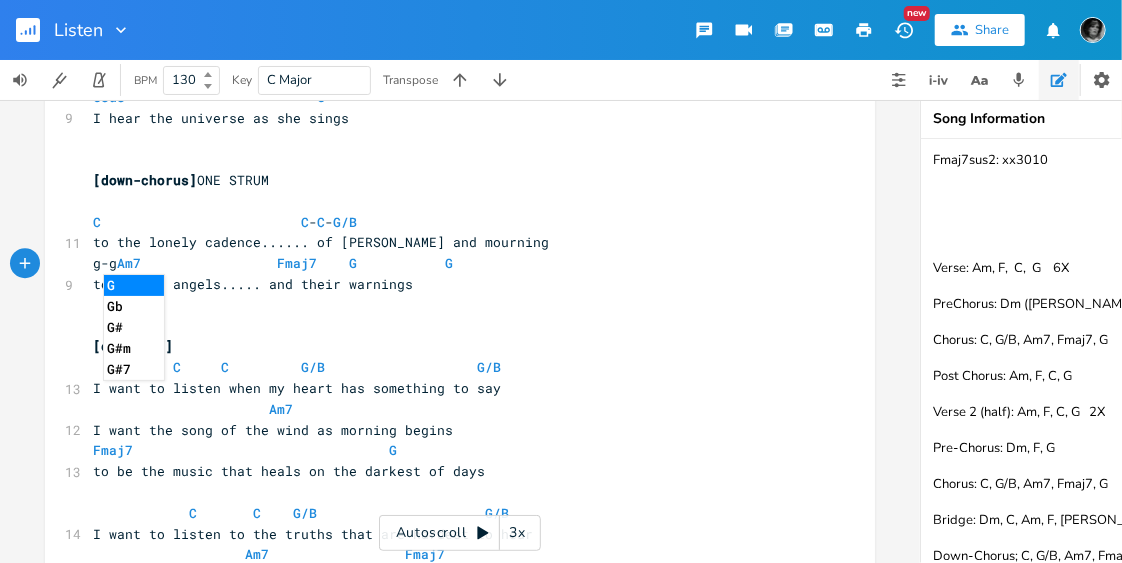 type on "g-g-" 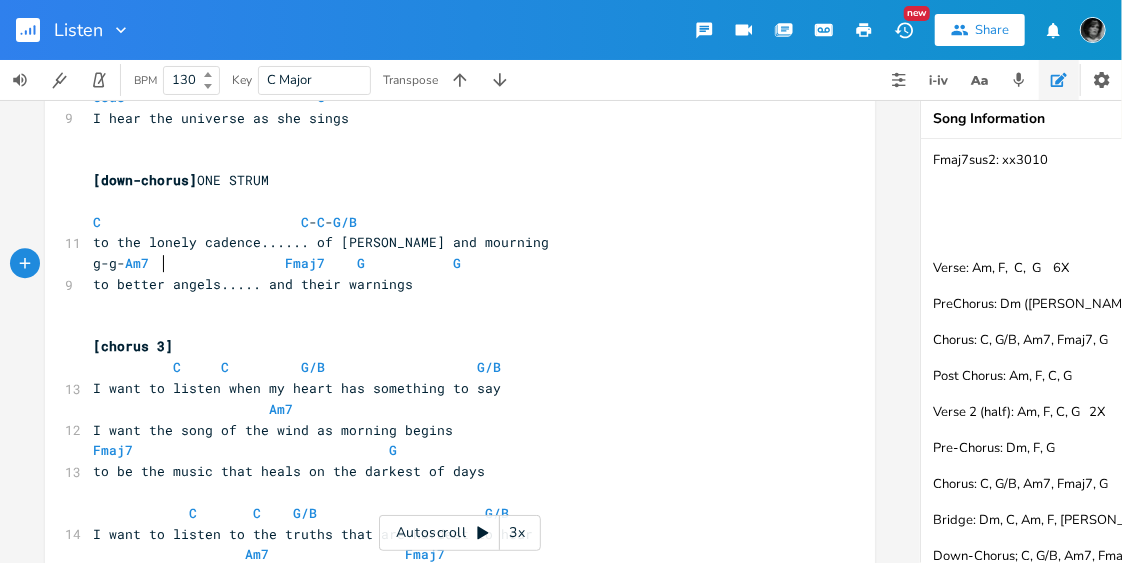 click on "g-g-  Am7                   Fmaj7      G             G" at bounding box center (281, 263) 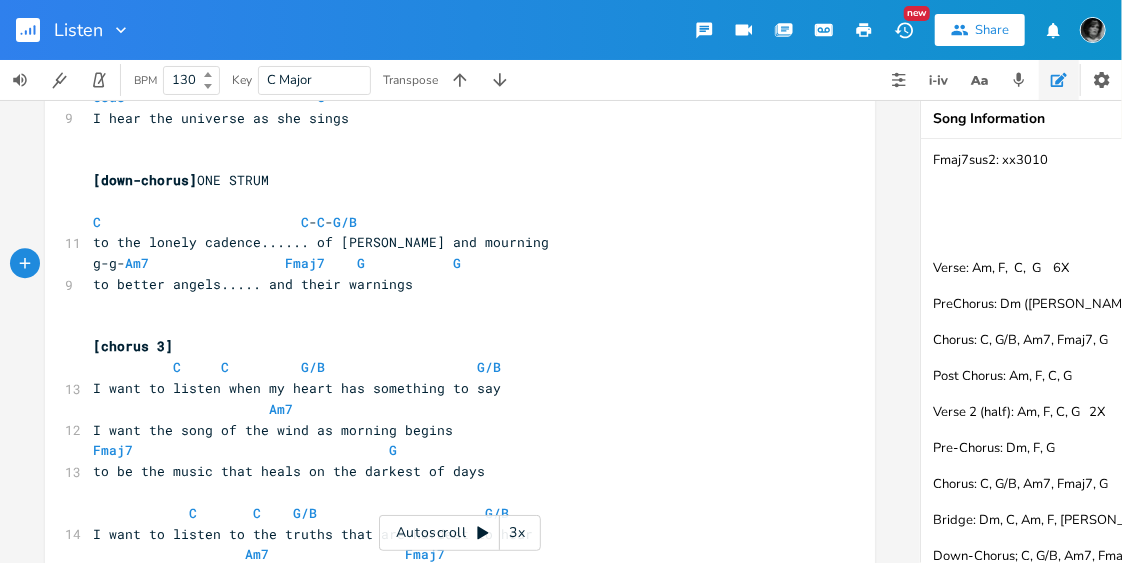 click on "g-g-  Am7                   Fmaj7      G             G" at bounding box center [281, 263] 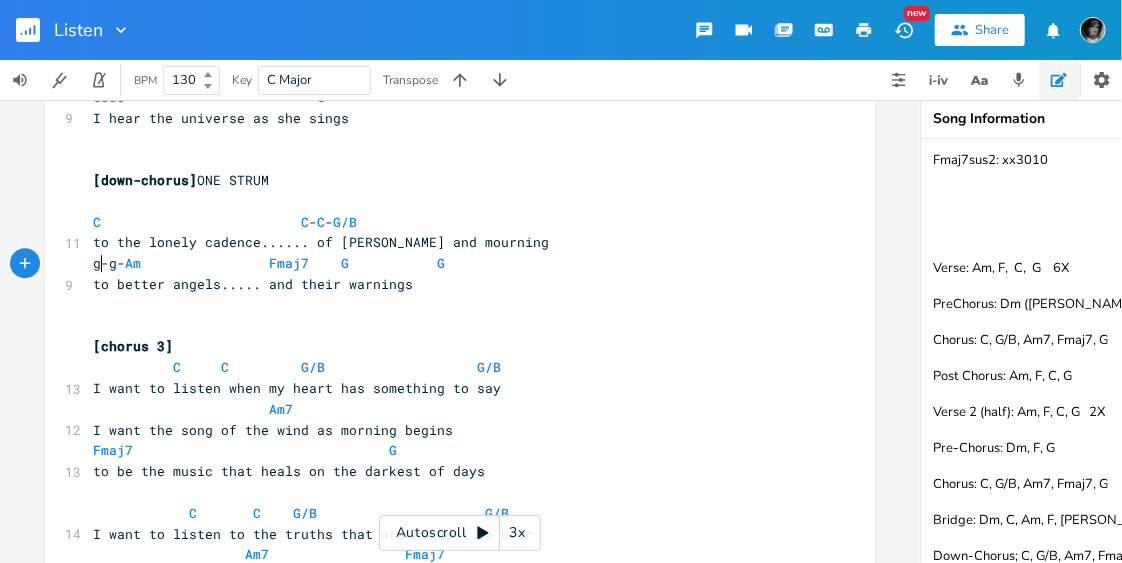 click on "g-g-  Am                  Fmaj7      G             G" at bounding box center [273, 263] 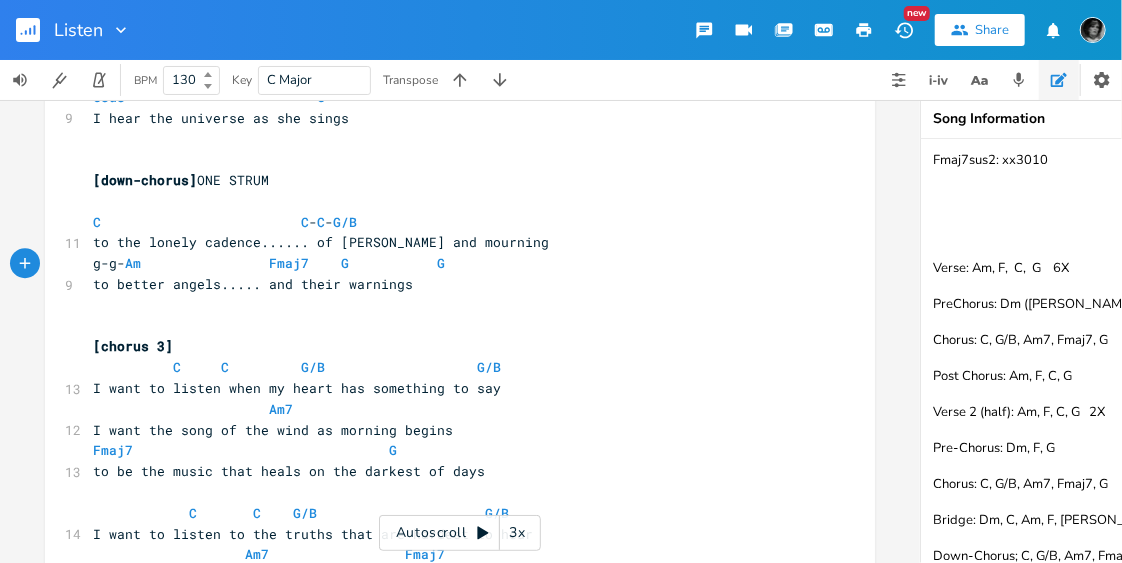 click on "g-g-  Am                  Fmaj7      G             G" at bounding box center (273, 263) 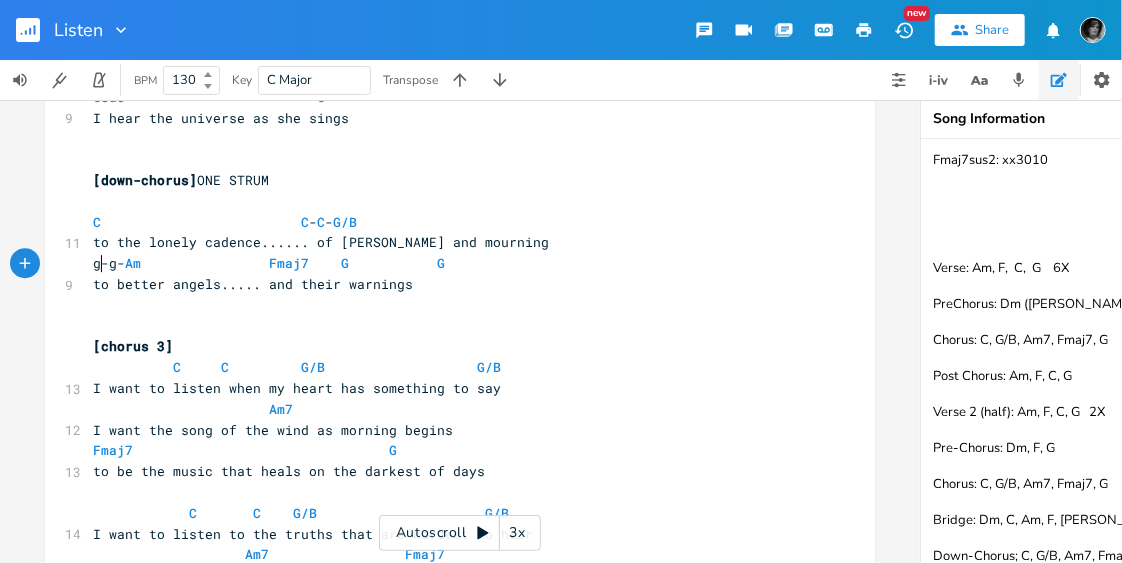 click on "g-g-  Am                  Fmaj7      G             G" at bounding box center [273, 263] 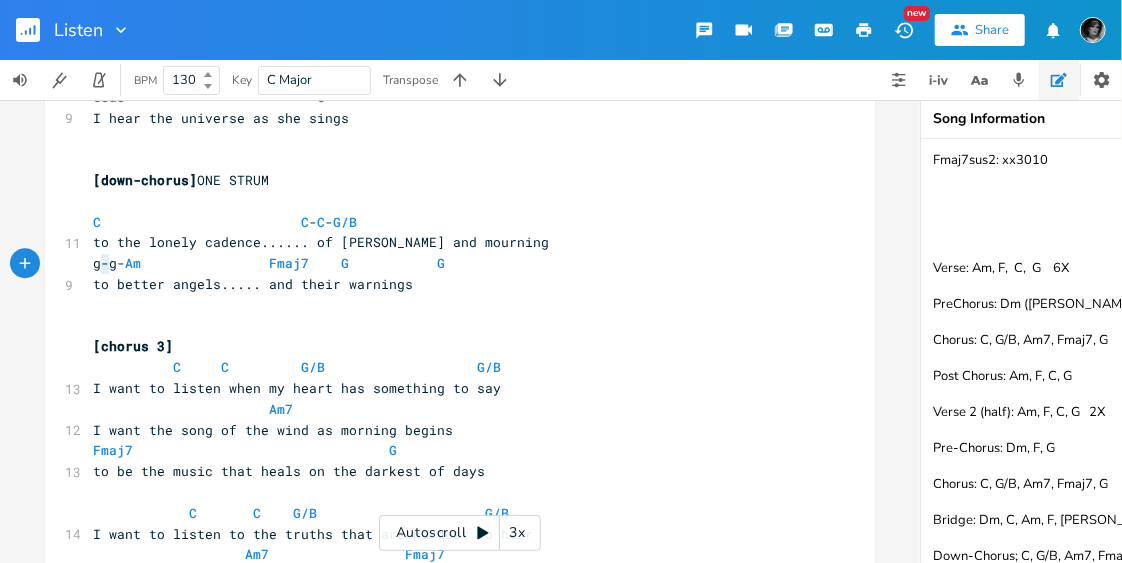 click on "g-g-  Am                  Fmaj7      G             G" at bounding box center (273, 263) 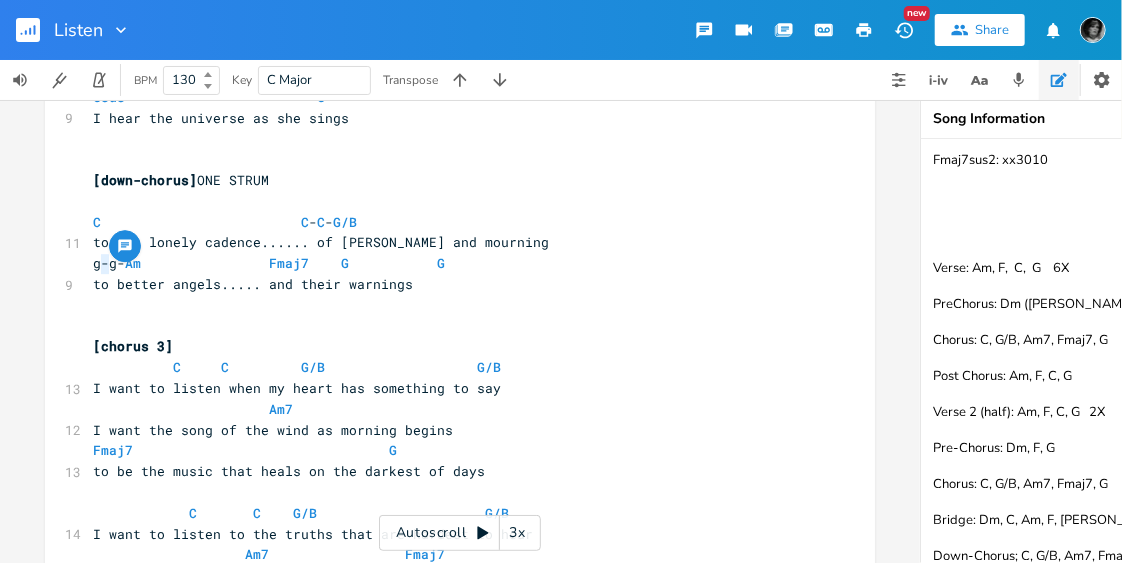 type on "-" 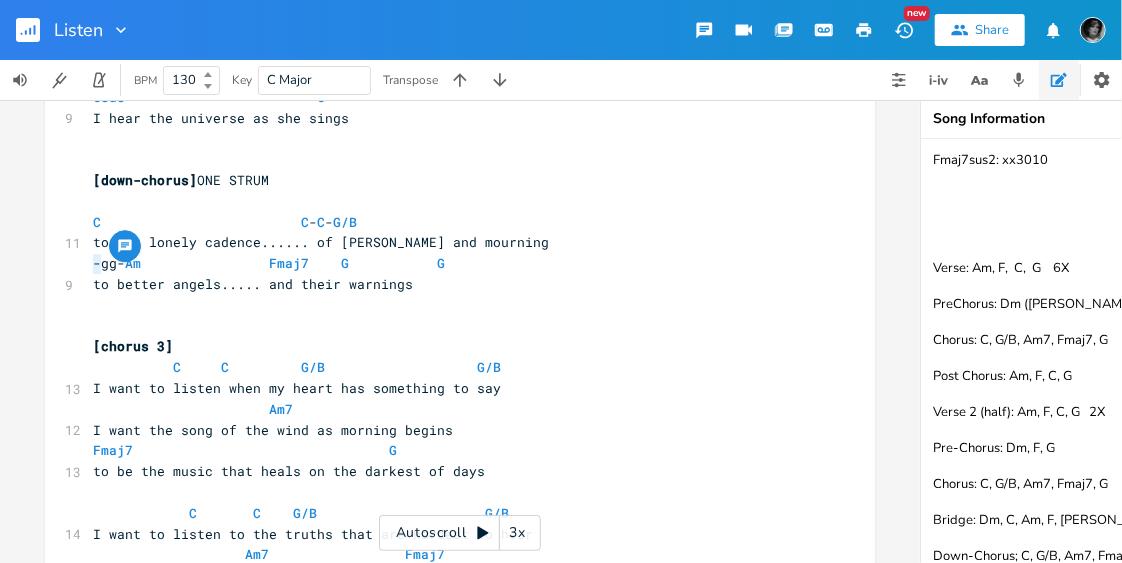 click on "-gg-  Am                  Fmaj7      G             G" at bounding box center (273, 263) 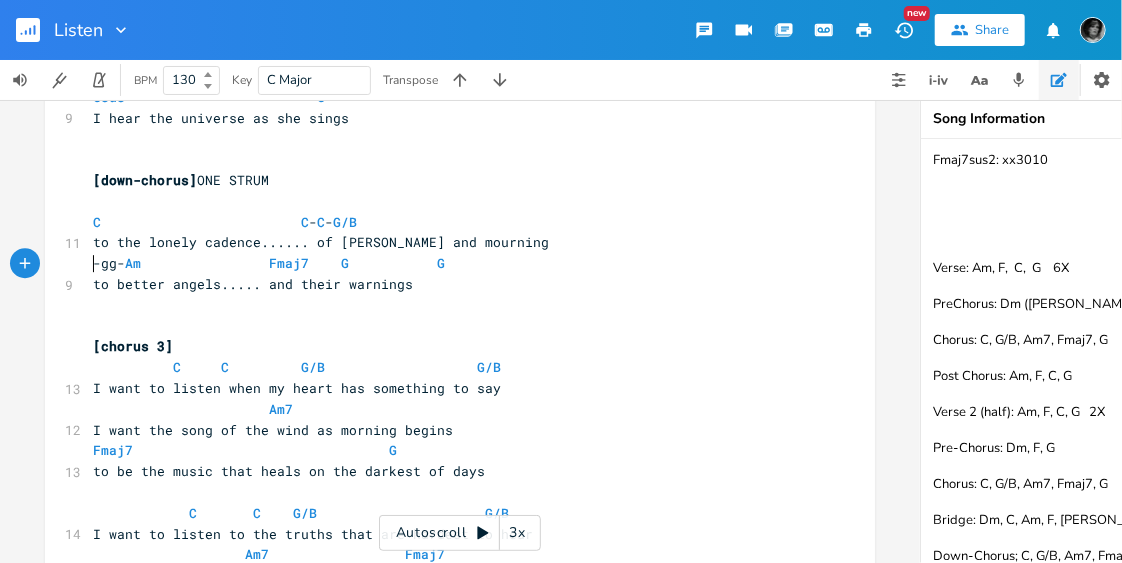 click on "-gg-  Am                  Fmaj7      G             G" at bounding box center (273, 263) 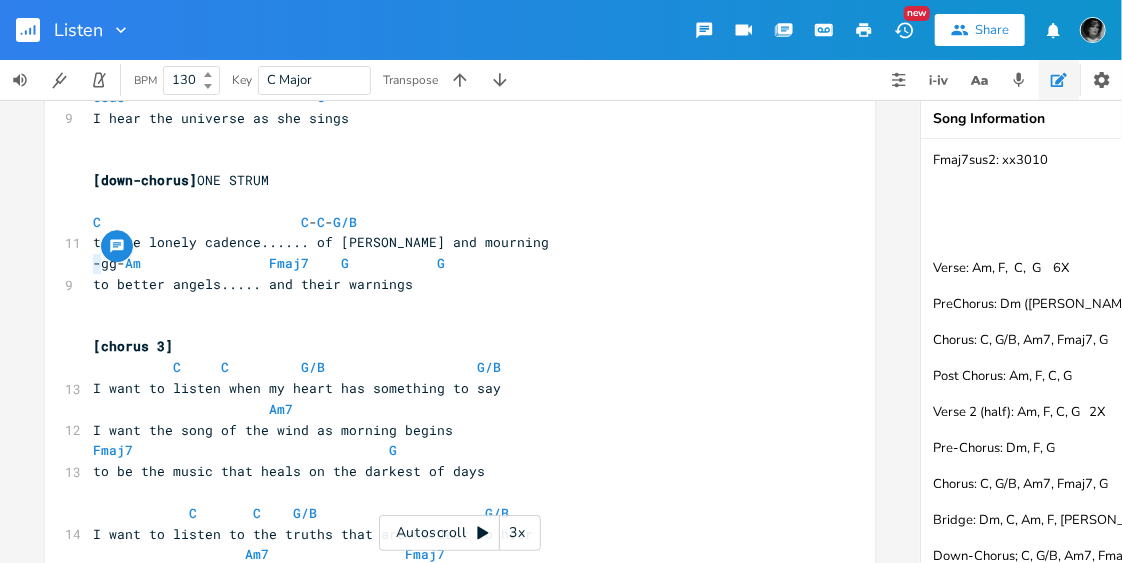 type on "f" 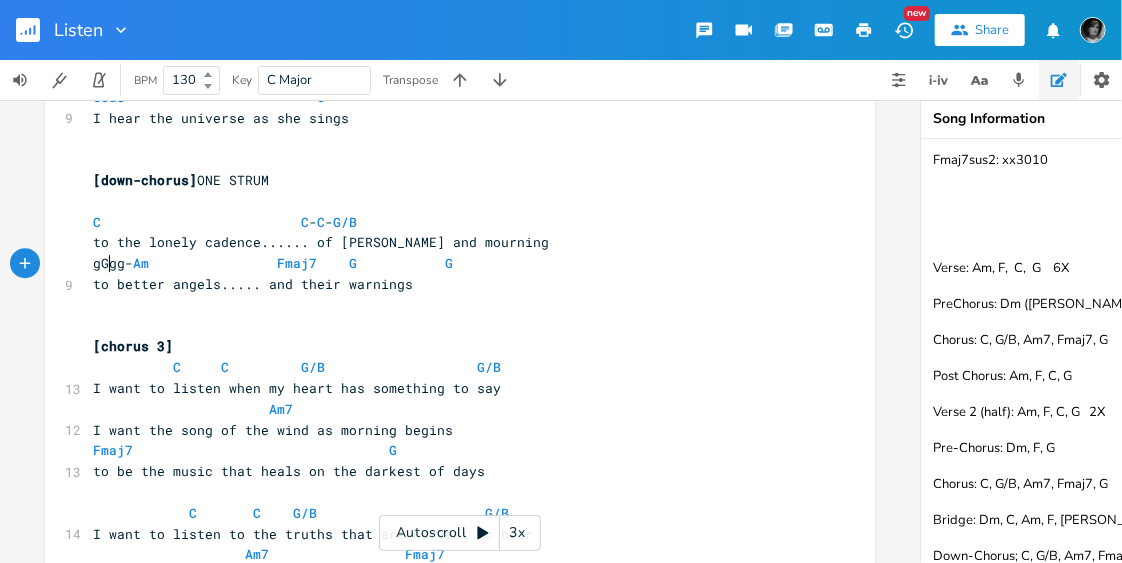 scroll, scrollTop: 0, scrollLeft: 16, axis: horizontal 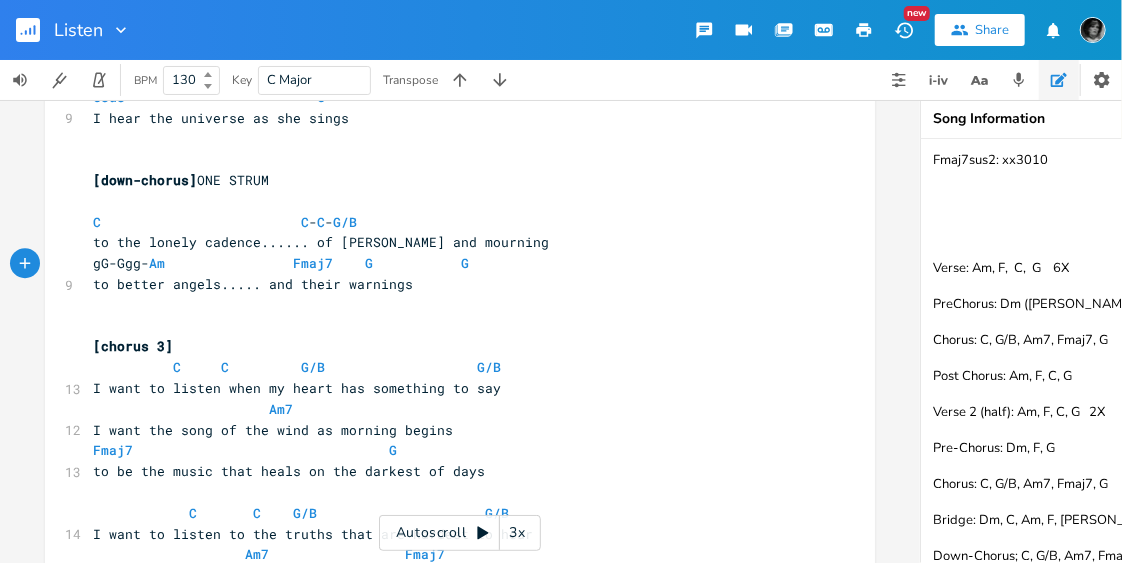 type on "gG-G-" 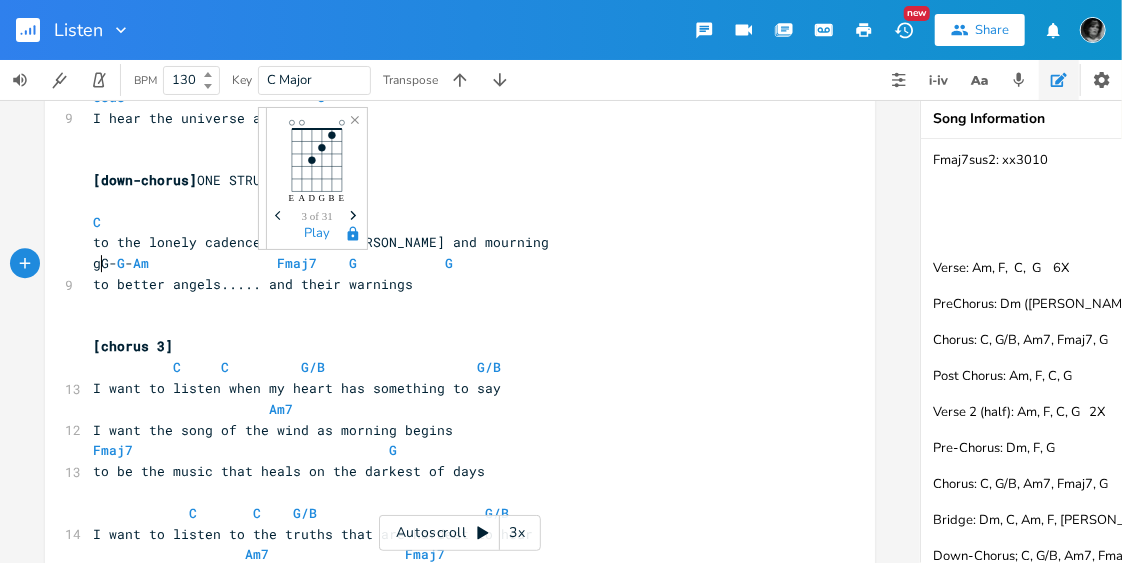 click on "gG- G - Am                  Fmaj7      G             G" at bounding box center (277, 263) 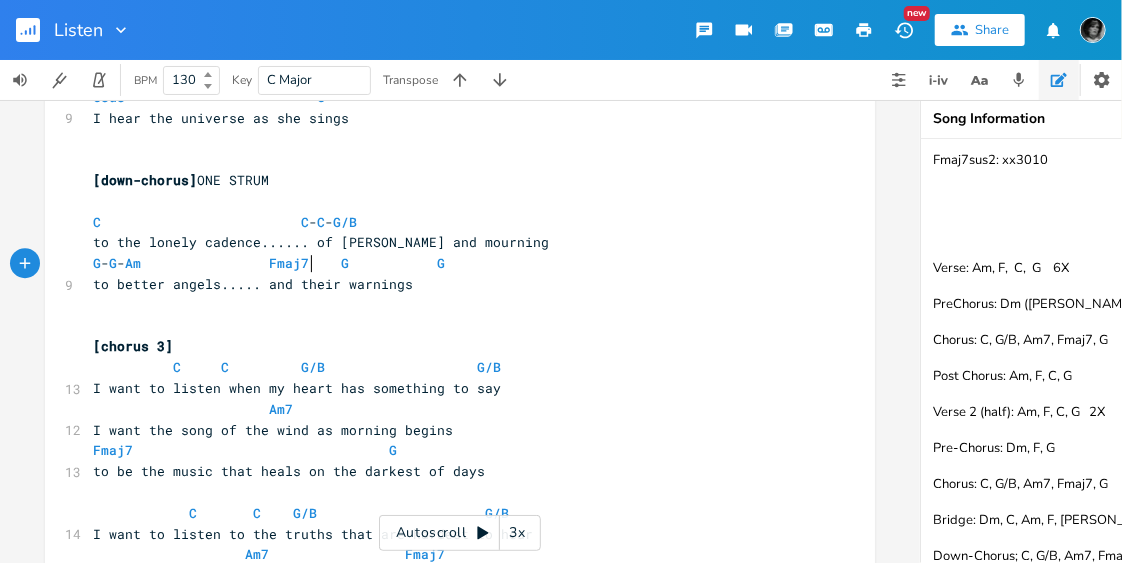 click on "G - G - Am                  Fmaj7      G             G" at bounding box center [273, 263] 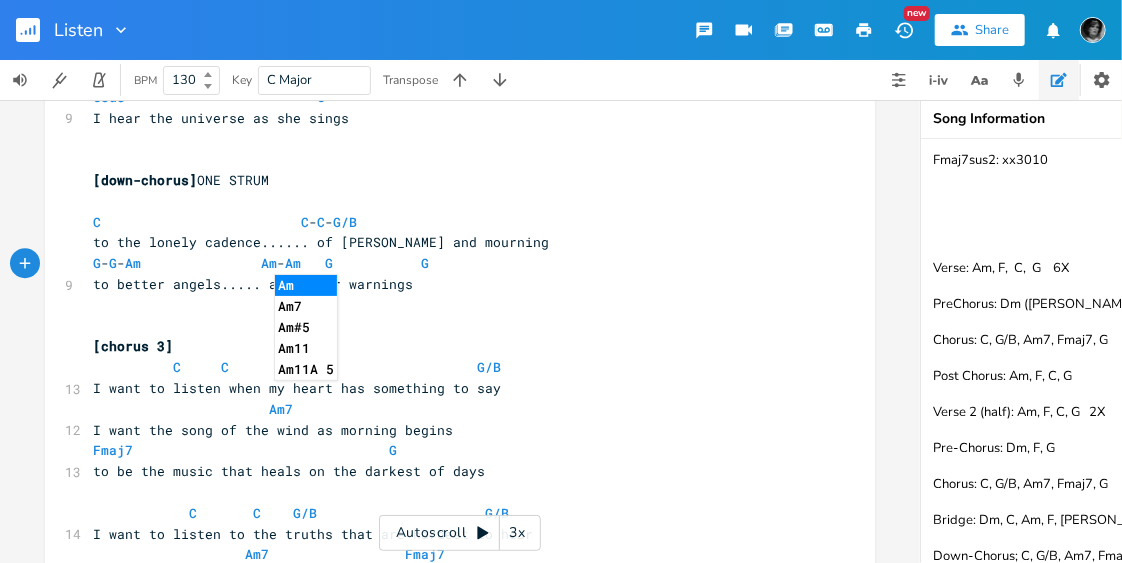 type on "Am-Am-" 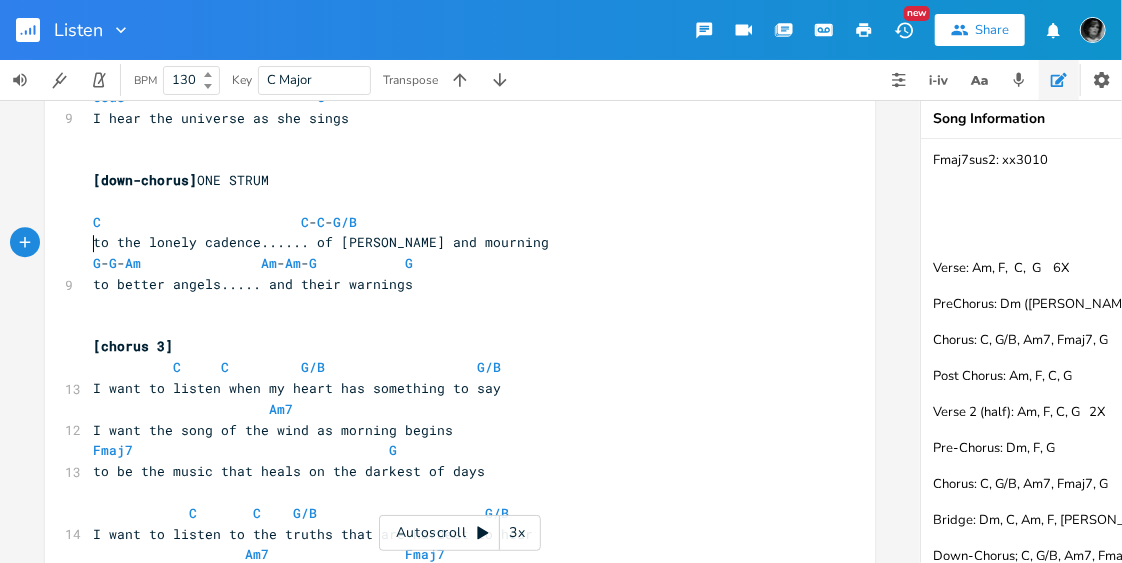 click on "to the lonely cadence...... of [PERSON_NAME] and mourning" at bounding box center (450, 242) 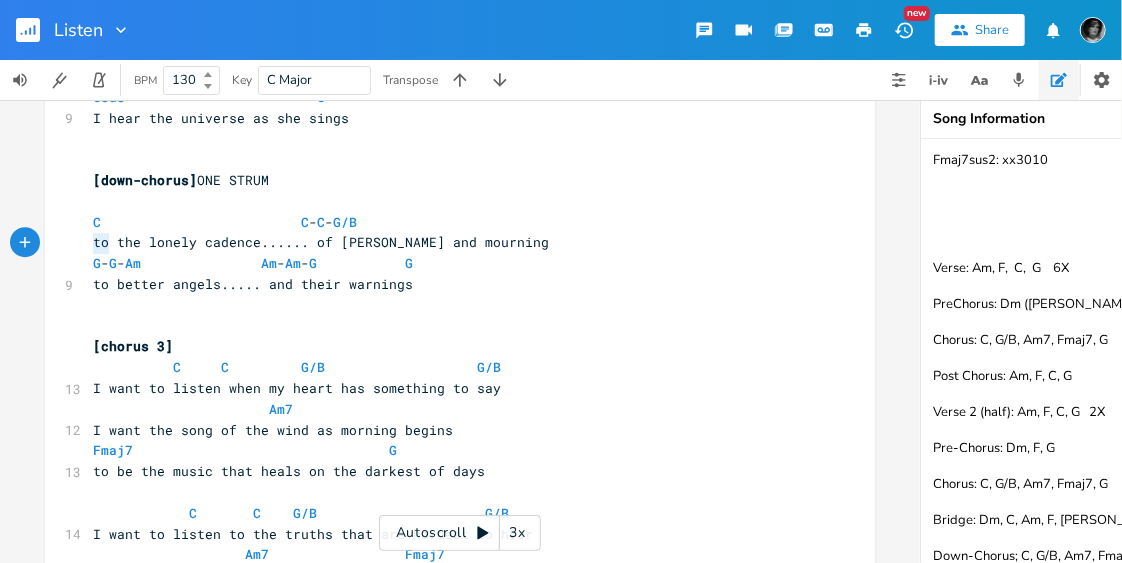 click on "to the lonely cadence...... of [PERSON_NAME] and mourning" at bounding box center (450, 242) 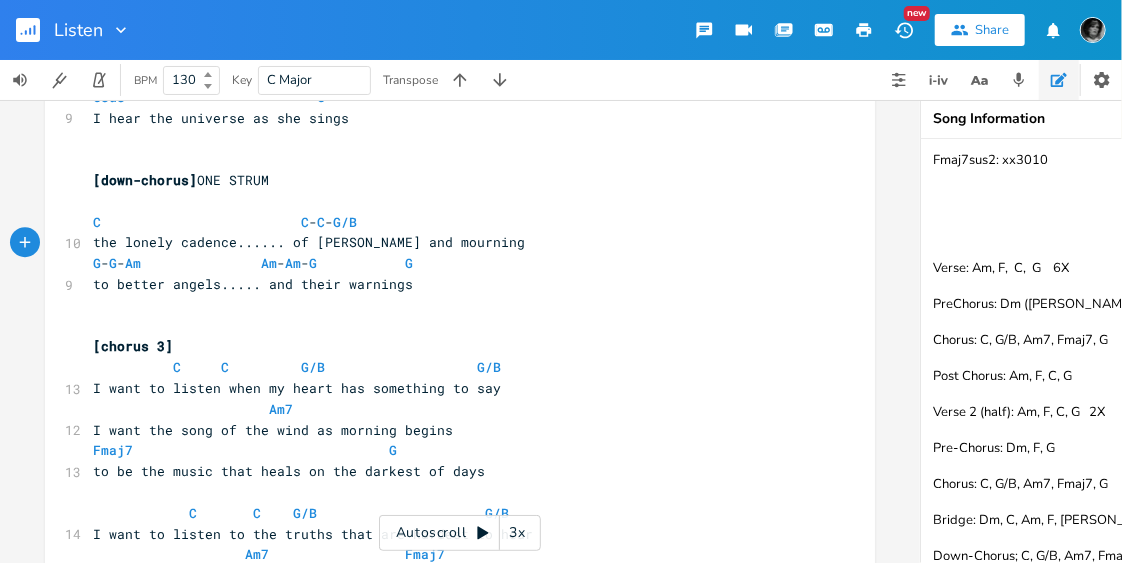 scroll, scrollTop: 0, scrollLeft: 16, axis: horizontal 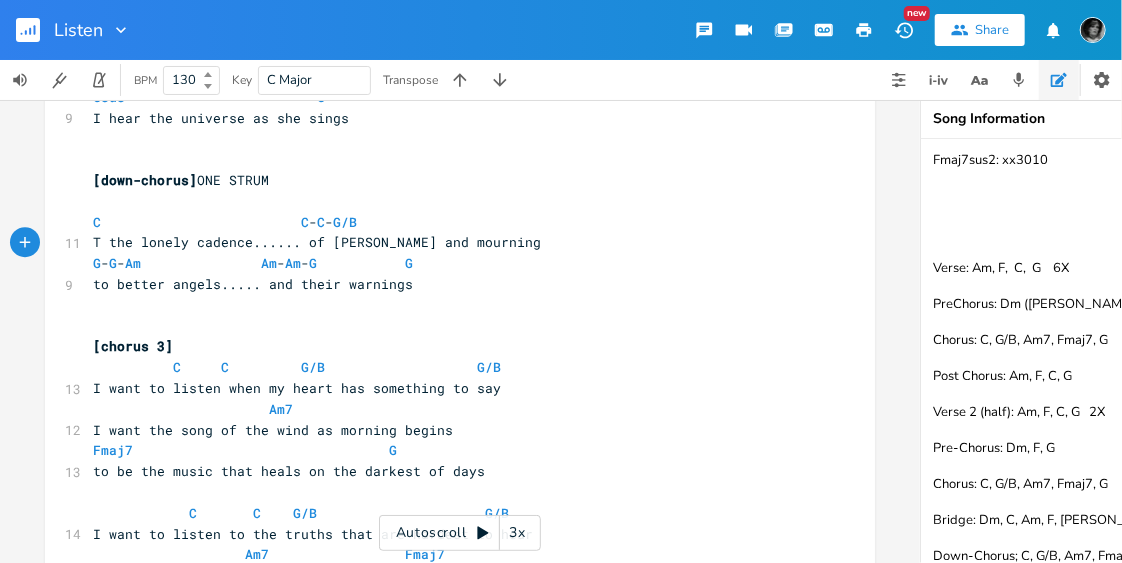 type on "To" 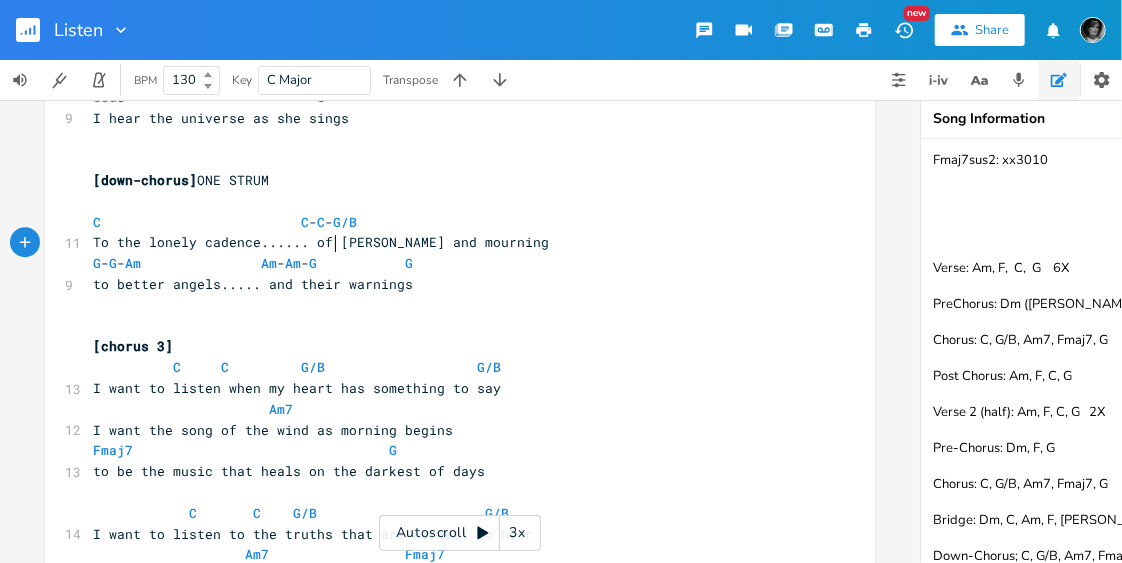 click on "To the lonely cadence...... of [PERSON_NAME] and mourning" at bounding box center (321, 242) 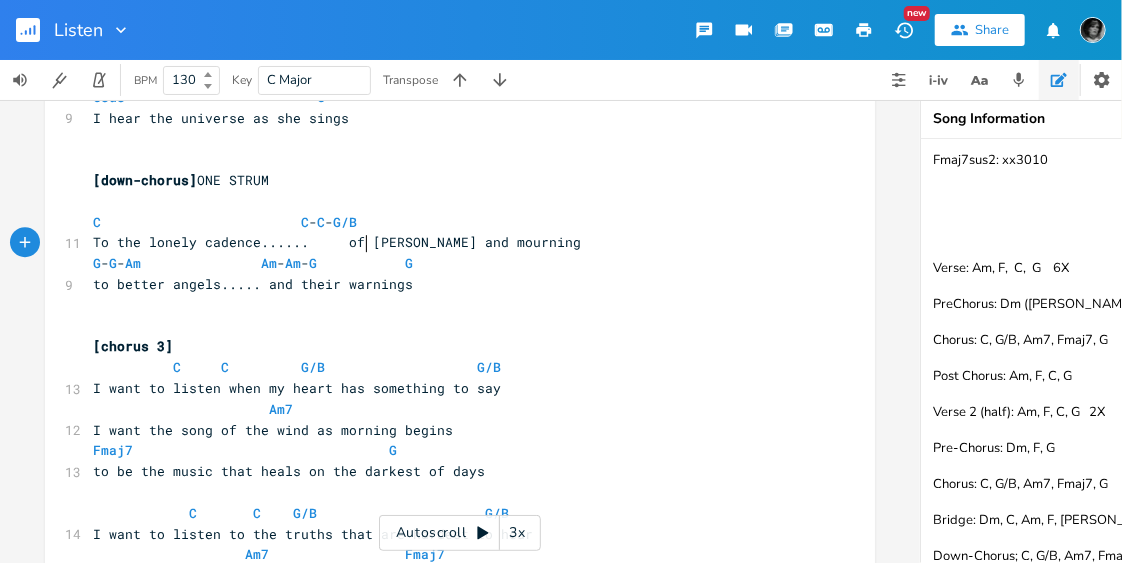 scroll, scrollTop: 0, scrollLeft: 12, axis: horizontal 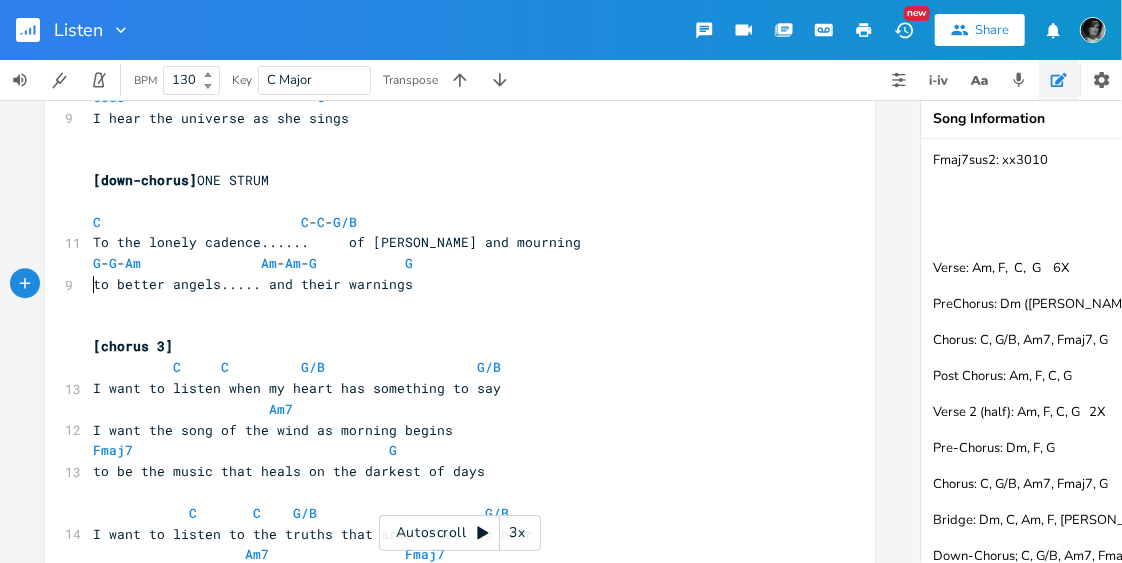 click on "to better angels..... and their warnings" at bounding box center [253, 284] 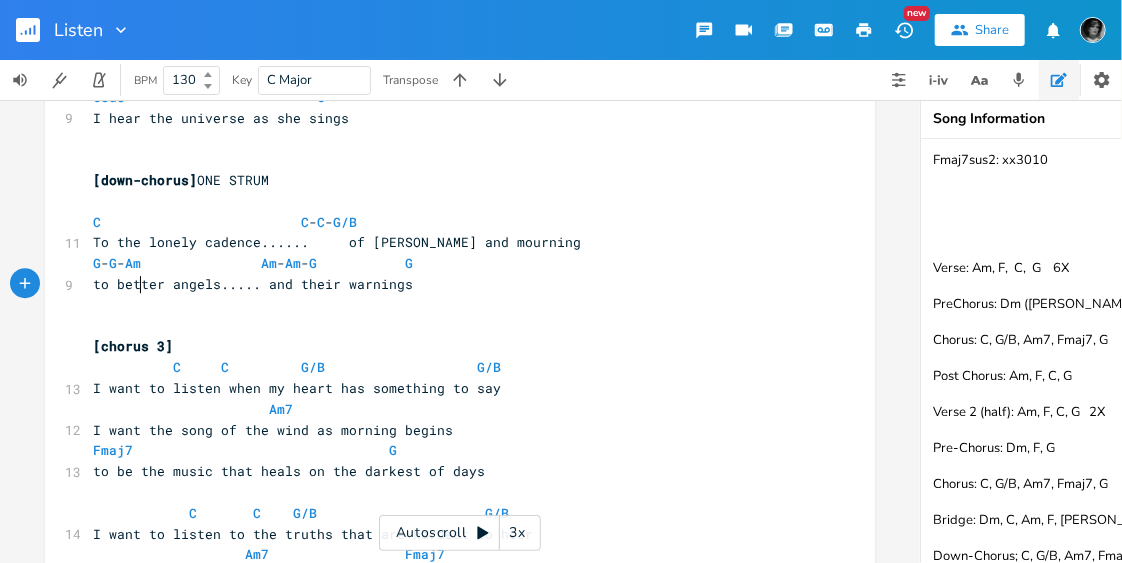 scroll, scrollTop: 0, scrollLeft: 18, axis: horizontal 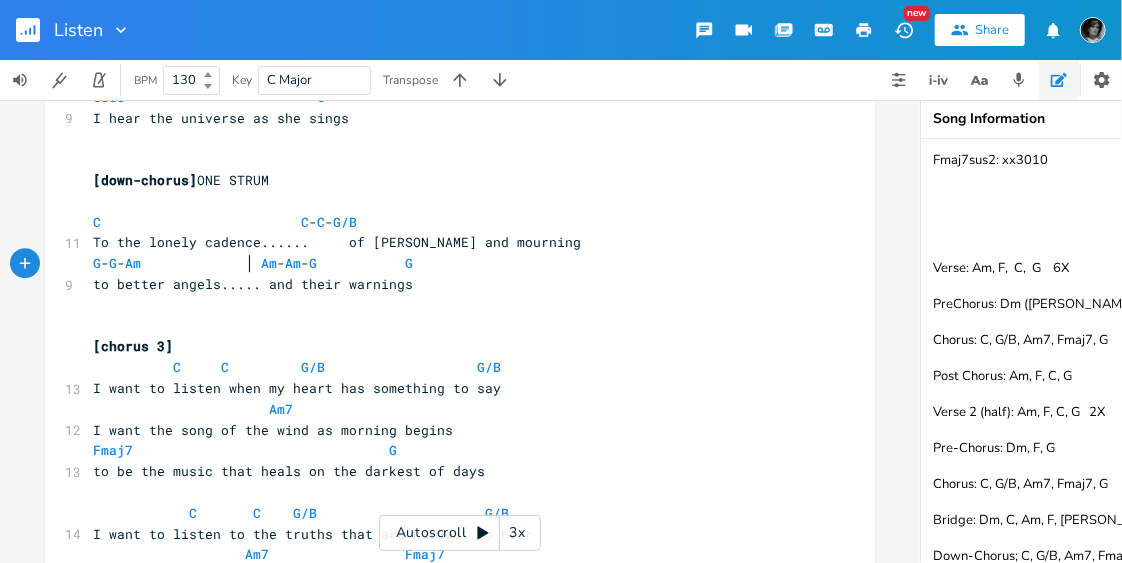 click on "G - G - Am                 Am - Am -    G             G" at bounding box center [257, 263] 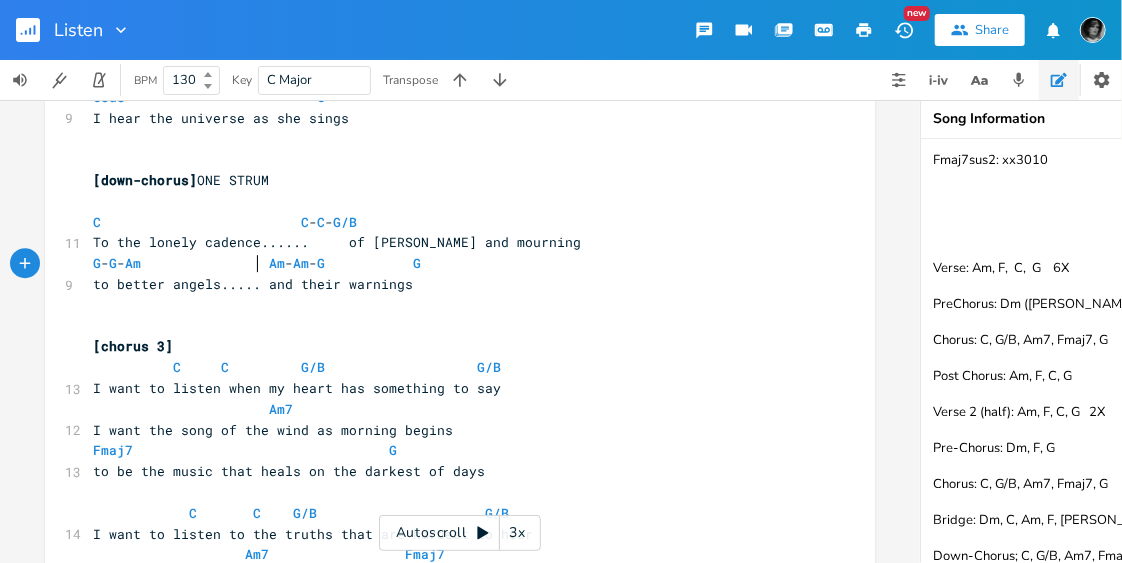 scroll, scrollTop: 0, scrollLeft: 5, axis: horizontal 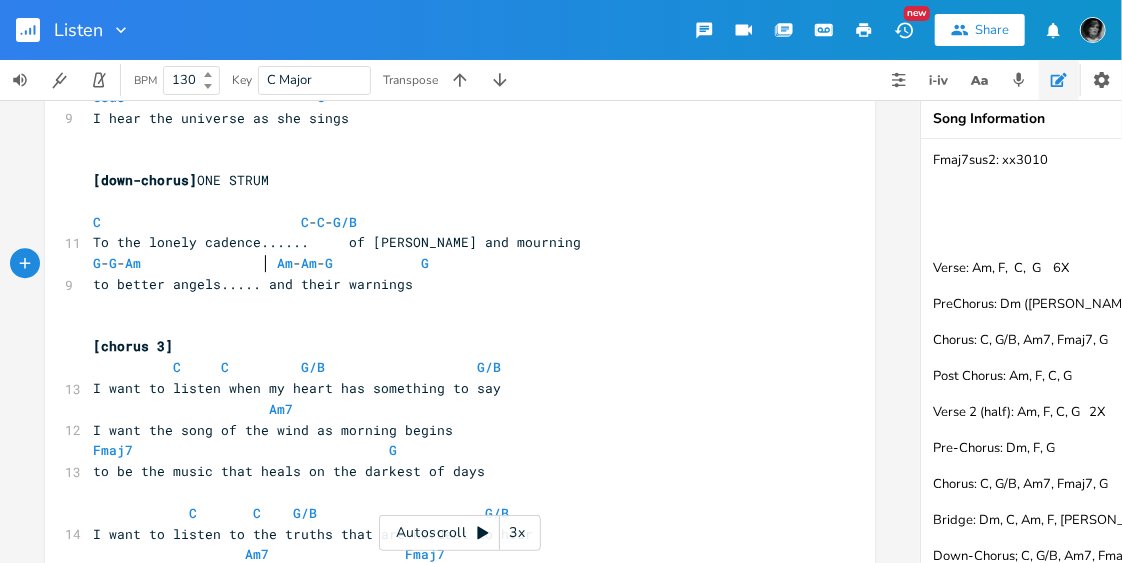 type 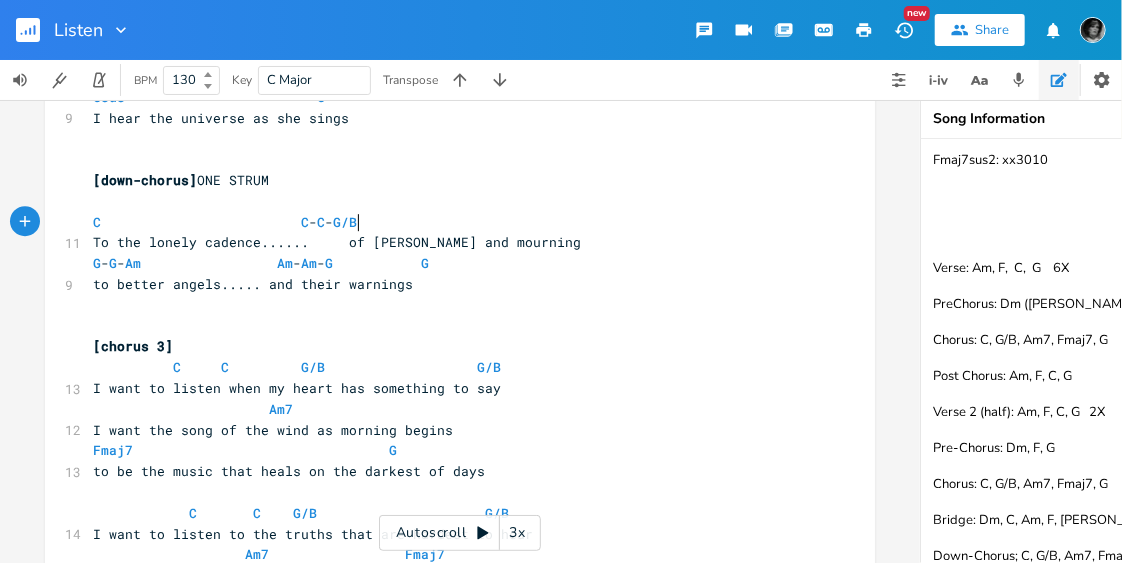 click on "C                           C - C -  G/B" at bounding box center [450, 222] 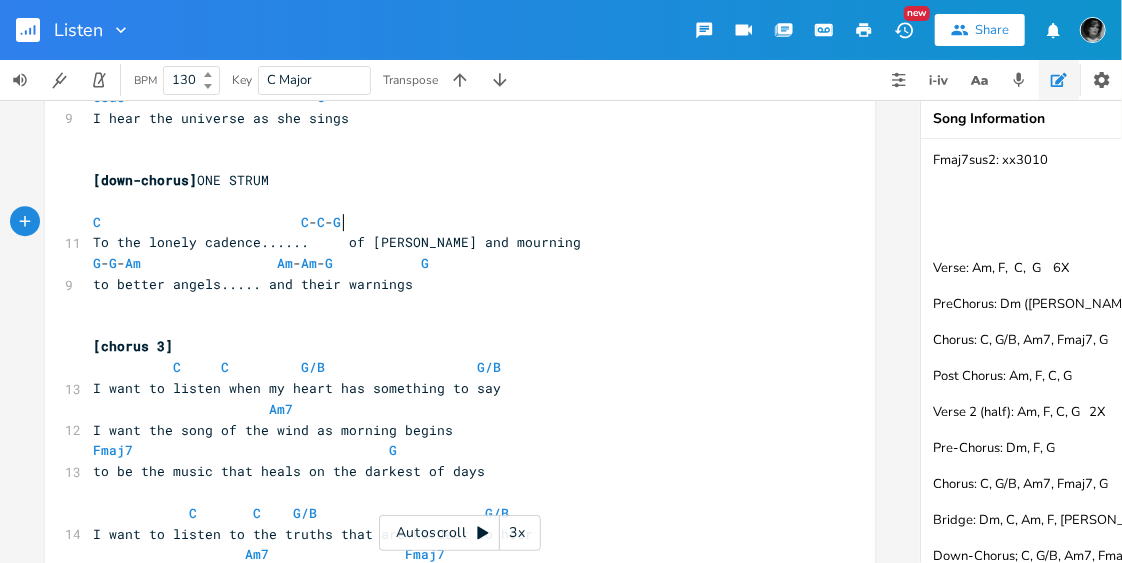 click on "Am7" at bounding box center [277, 409] 